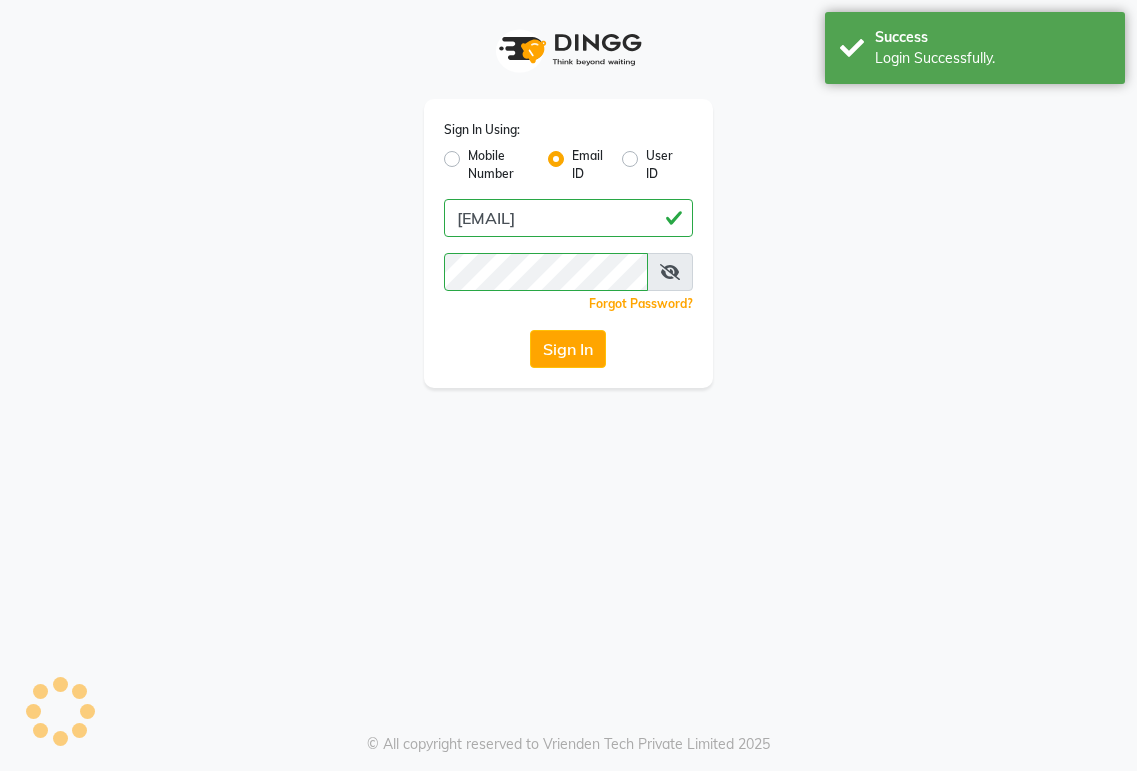 scroll, scrollTop: 0, scrollLeft: 0, axis: both 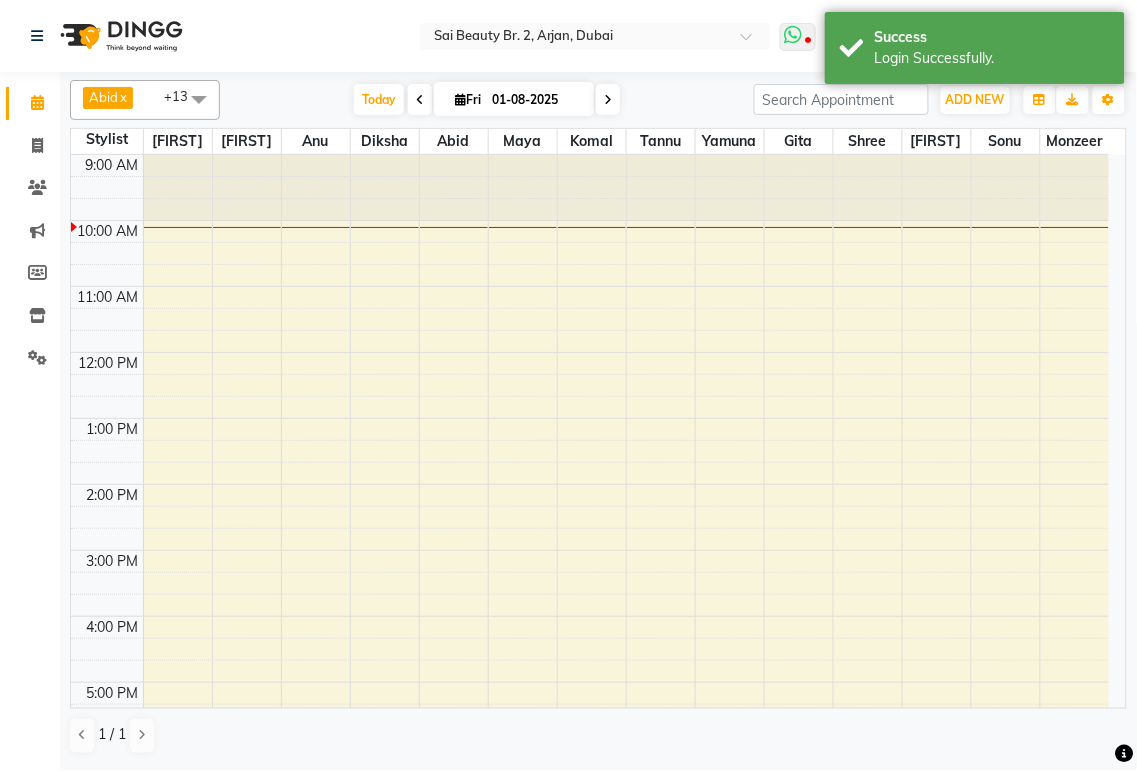 click at bounding box center [808, 42] 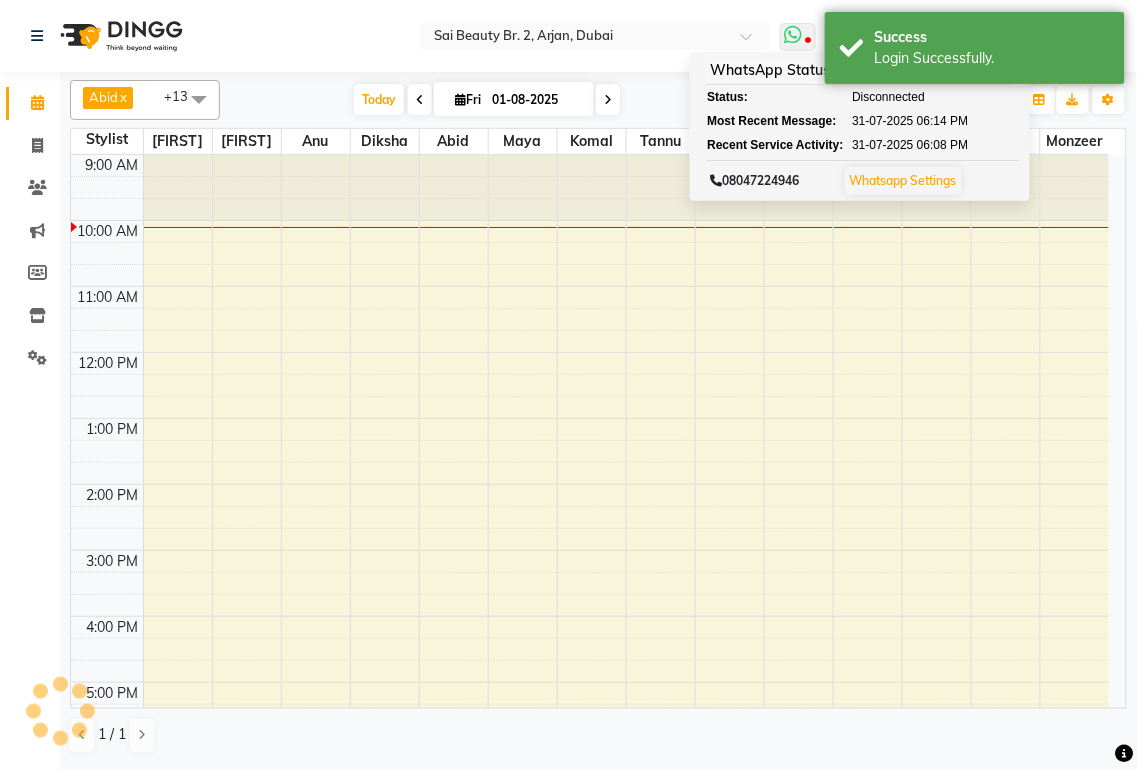 click at bounding box center (808, 42) 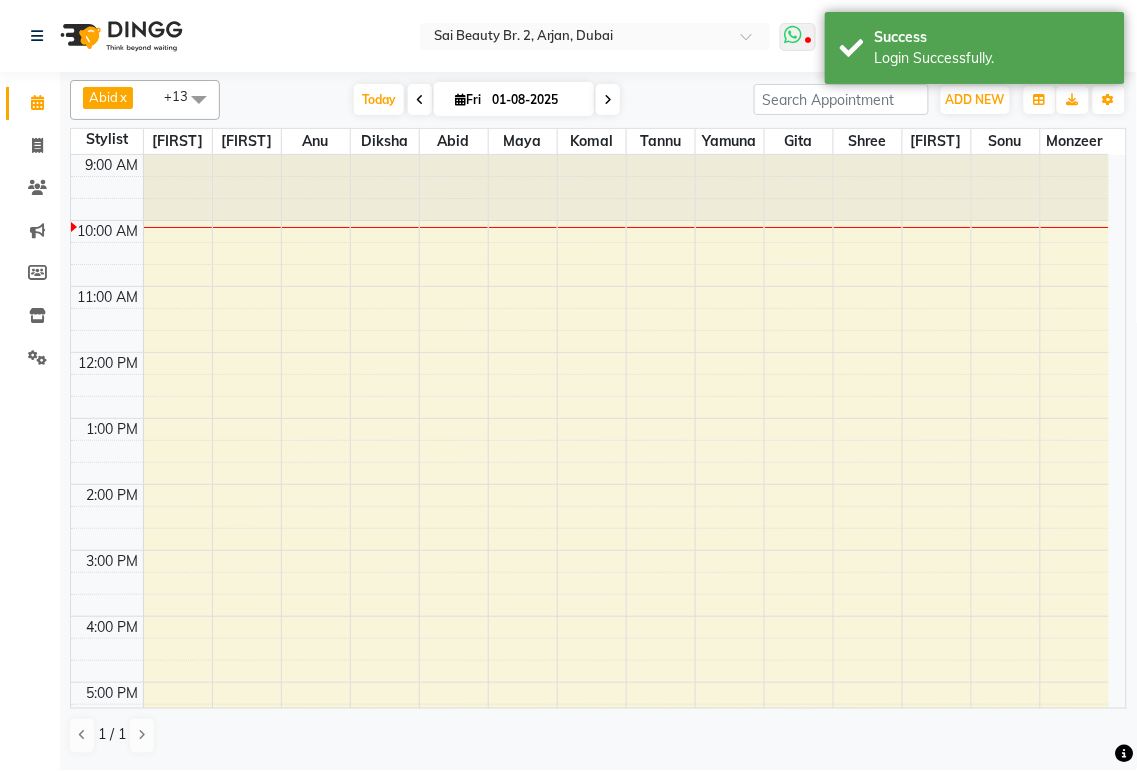 scroll, scrollTop: 0, scrollLeft: 0, axis: both 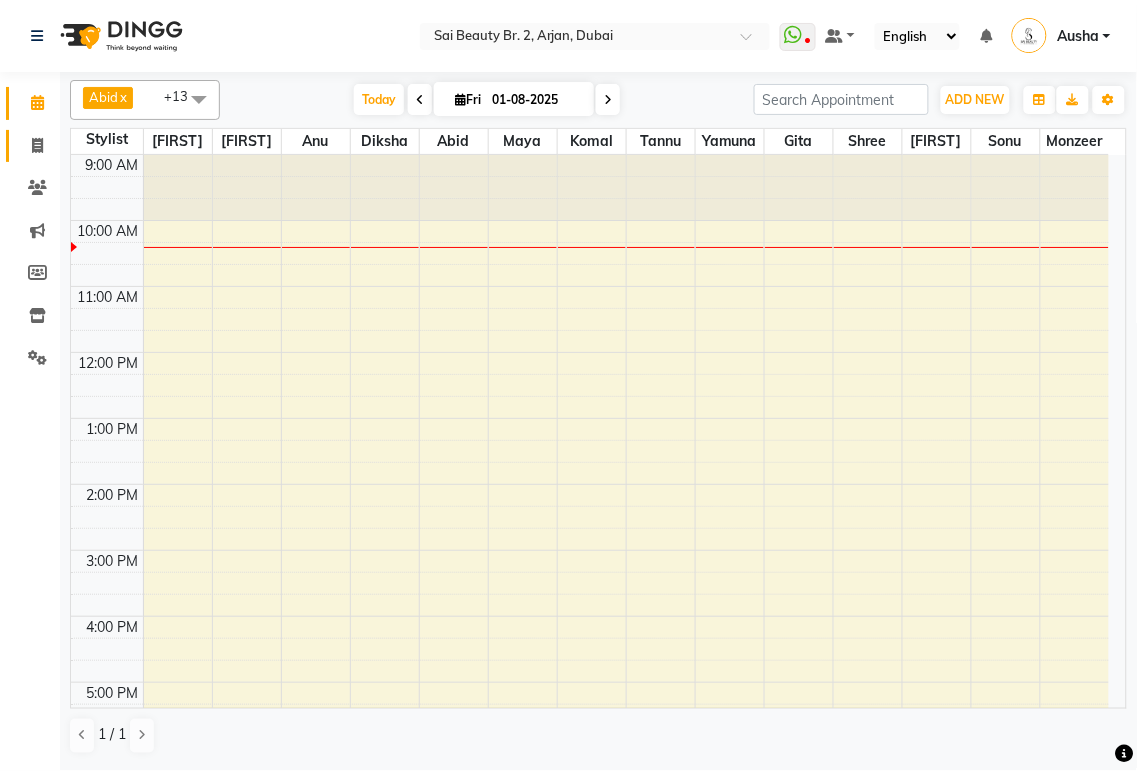 click 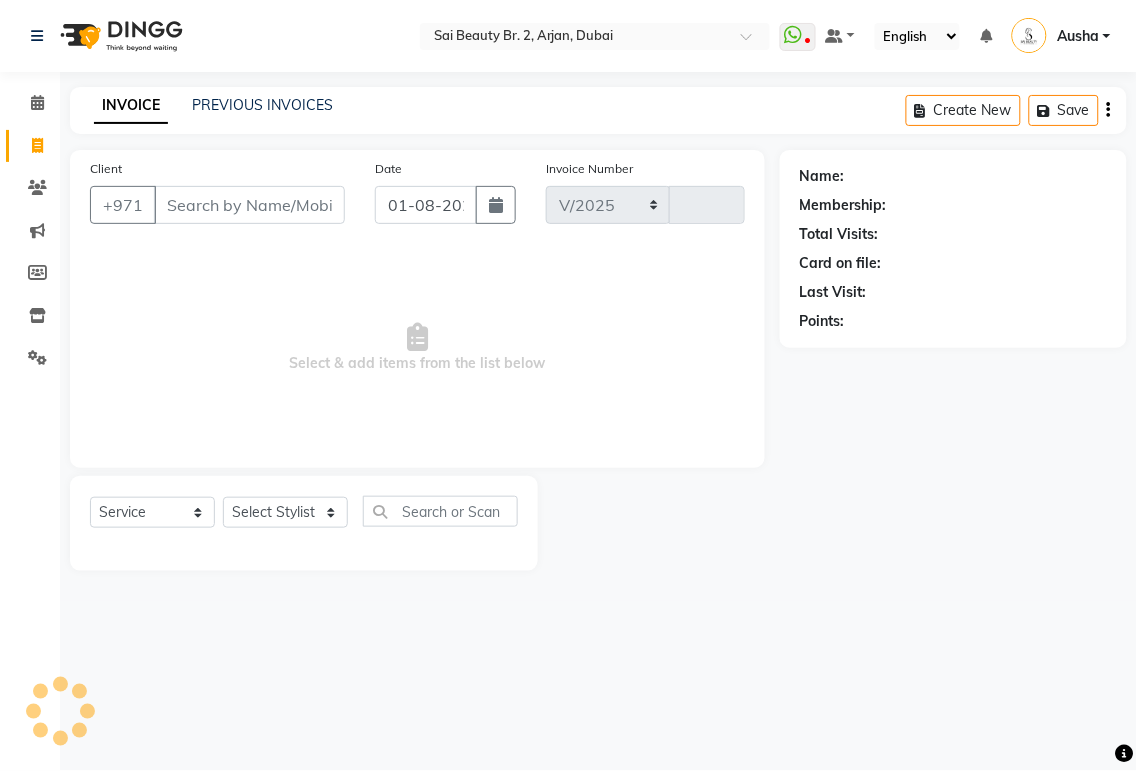 select on "6956" 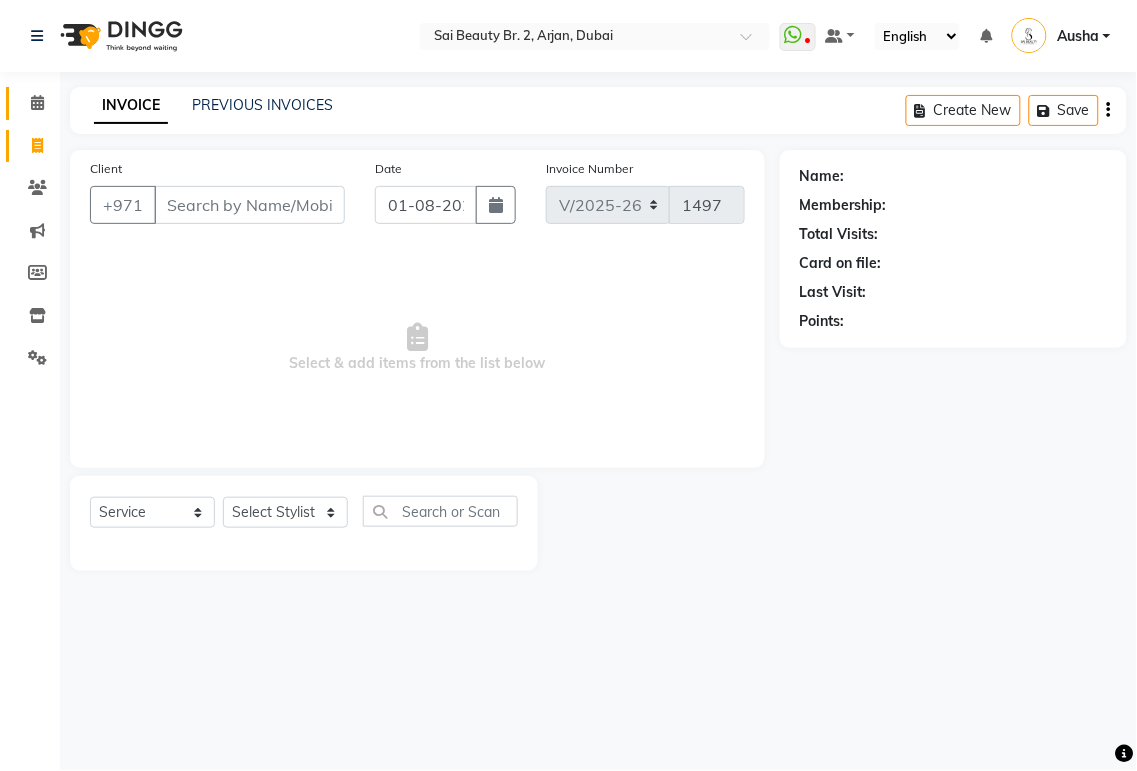 click 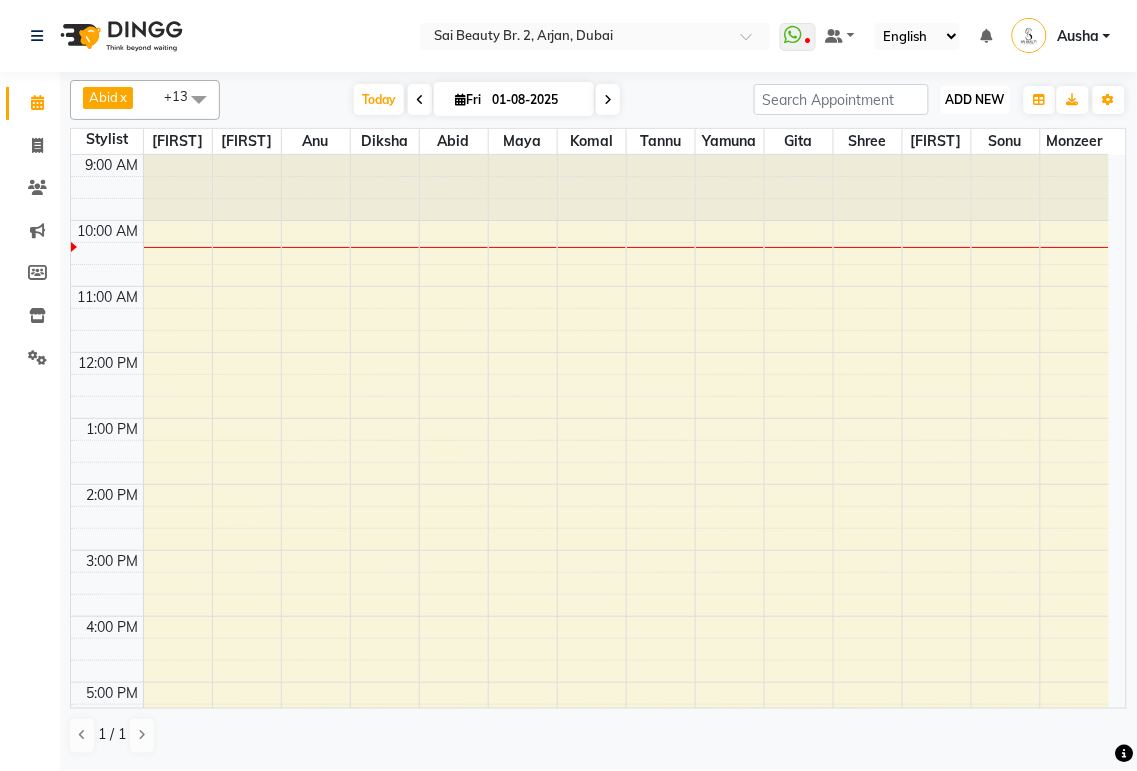 click on "ADD NEW" at bounding box center [975, 99] 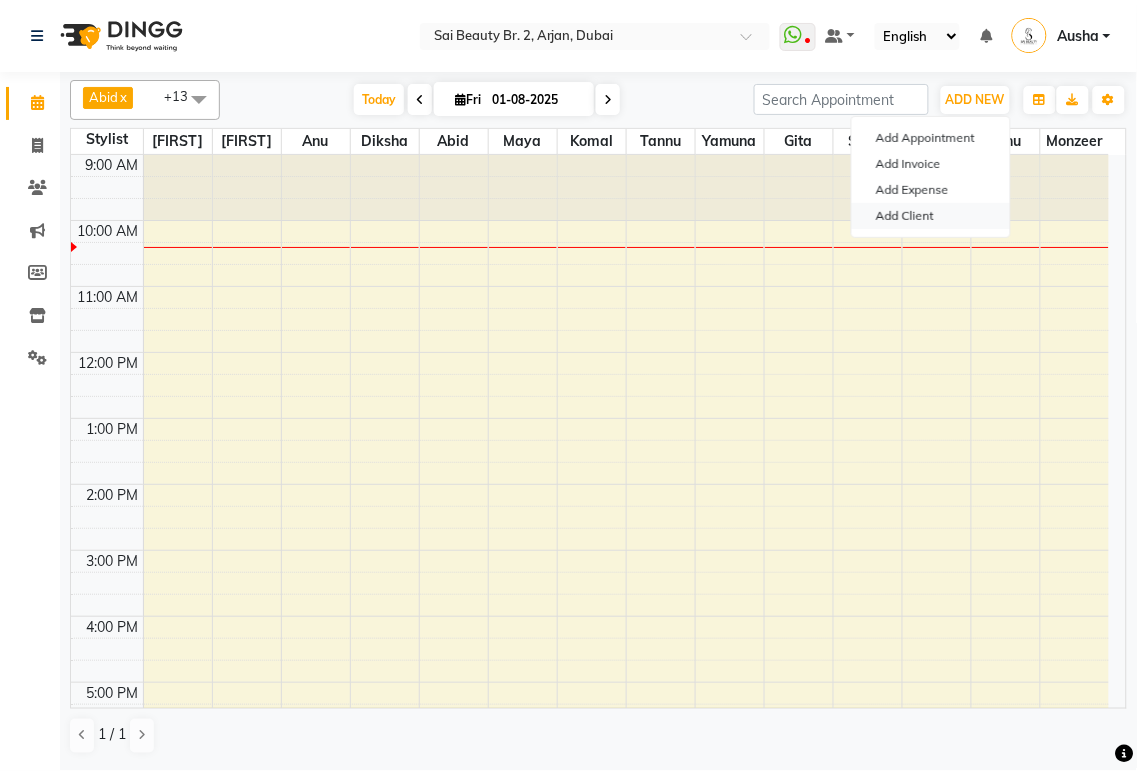 click on "Add Client" at bounding box center (931, 216) 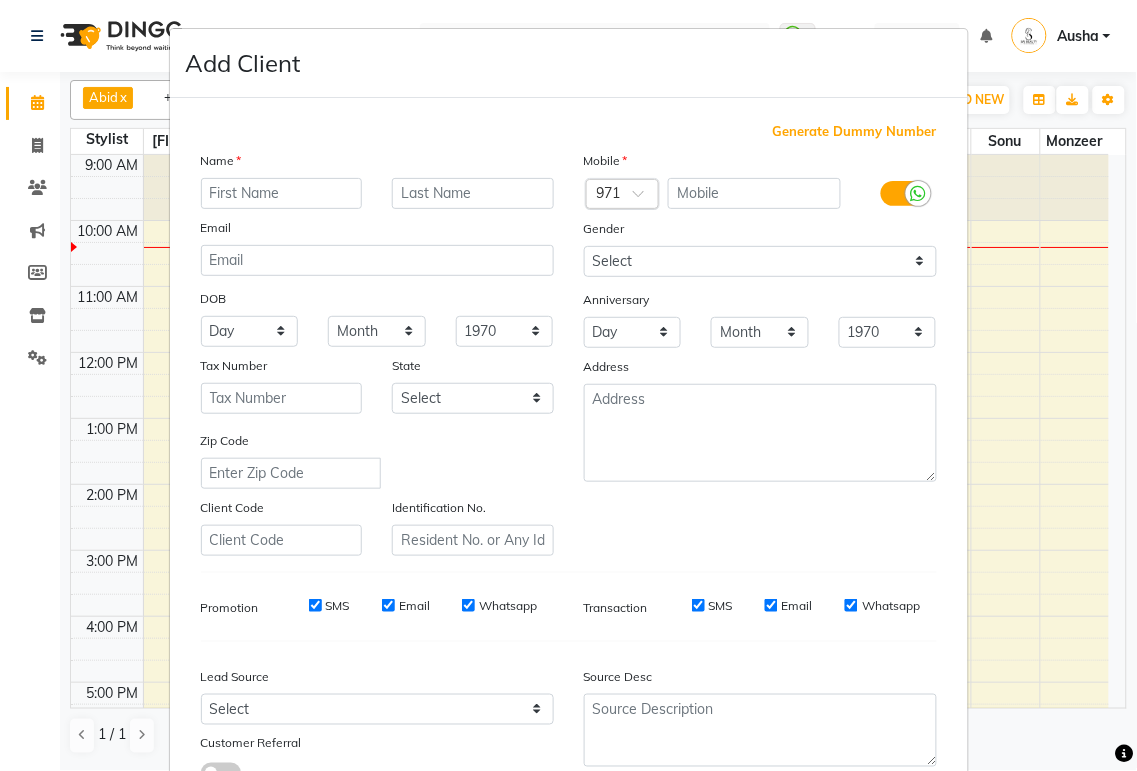 click at bounding box center (645, 199) 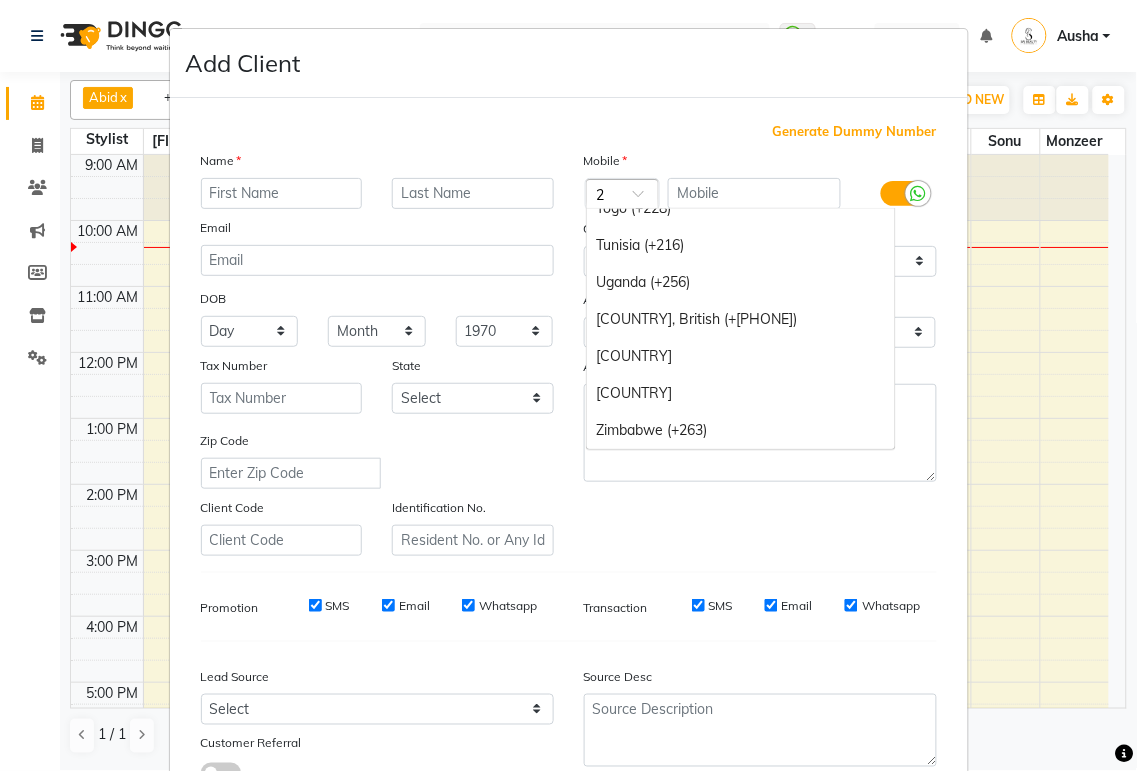 scroll, scrollTop: 2942, scrollLeft: 0, axis: vertical 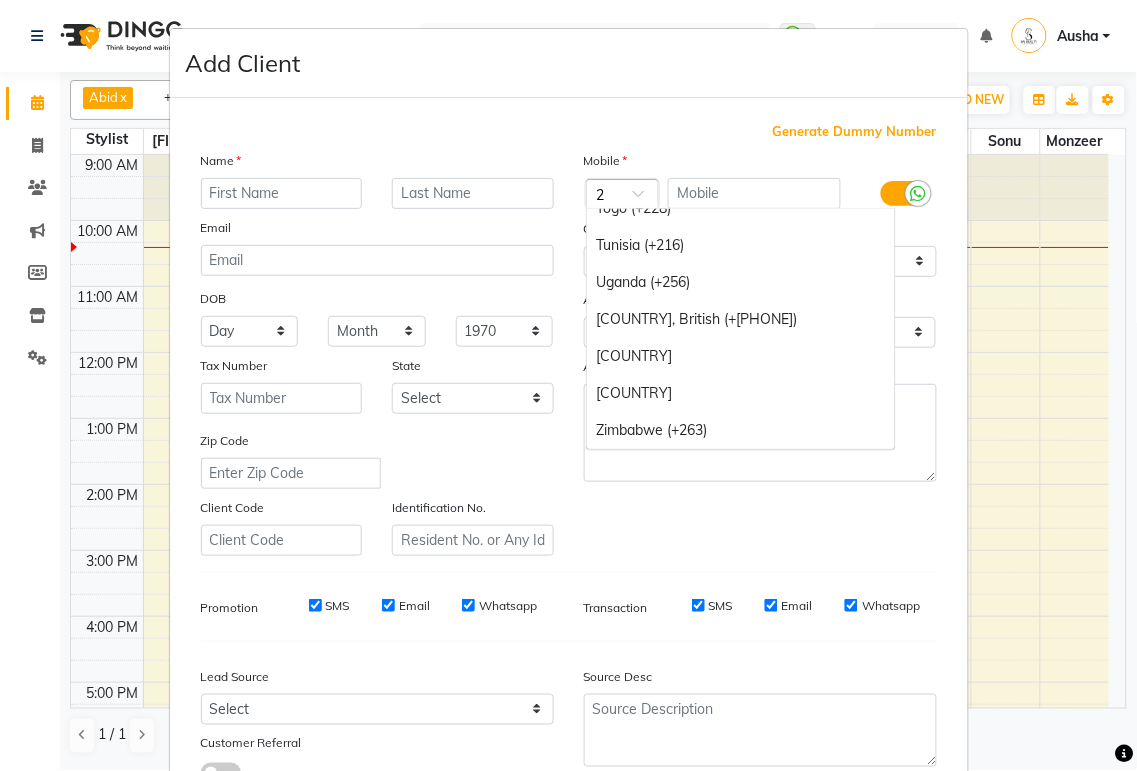 type on "20" 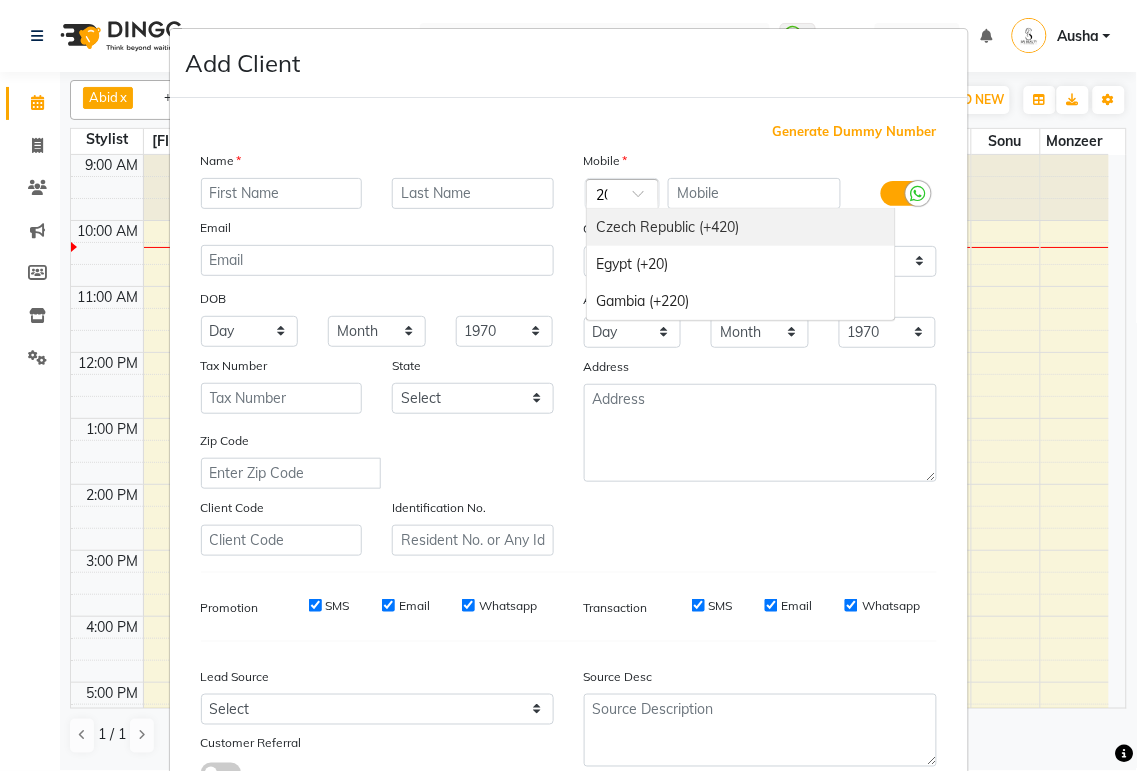 scroll, scrollTop: 0, scrollLeft: 5, axis: horizontal 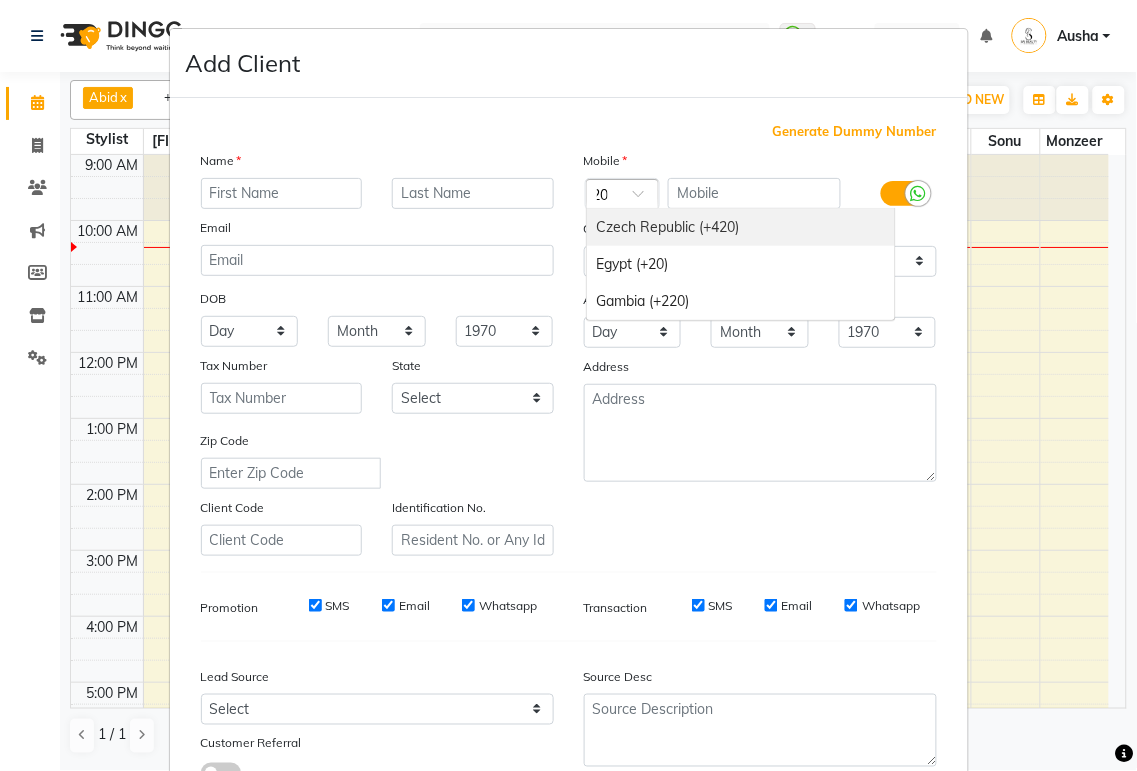 click on "Egypt (+20)" at bounding box center [741, 264] 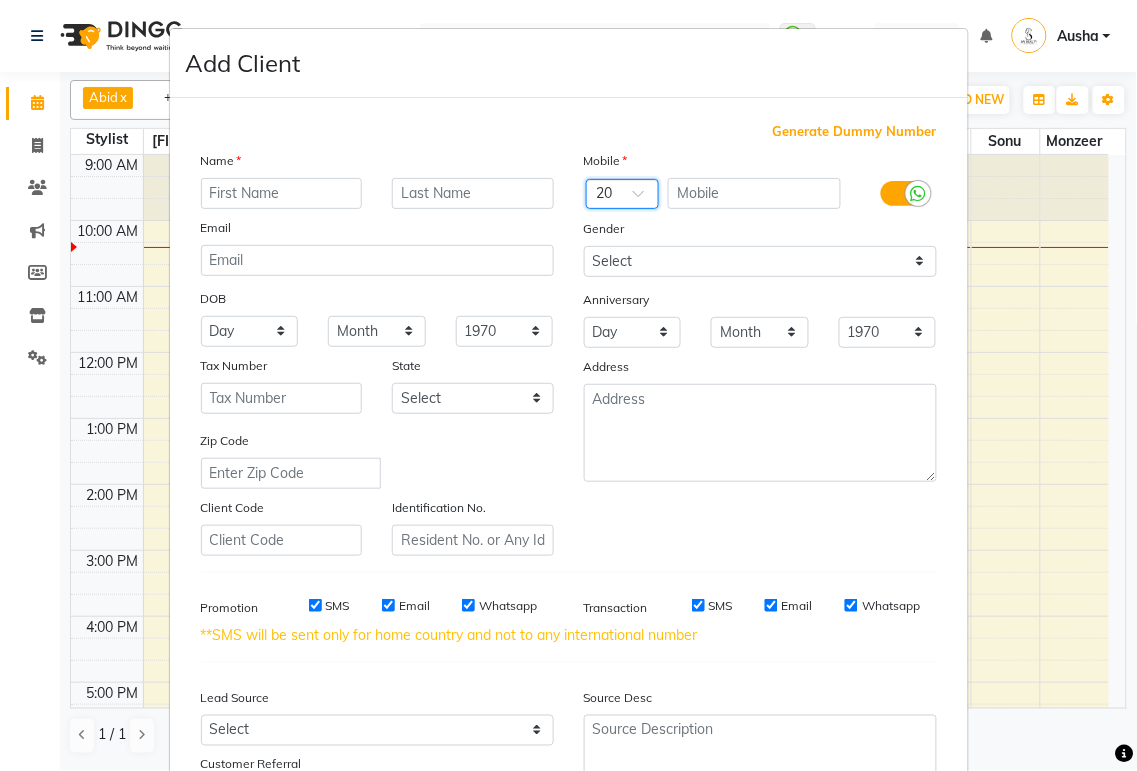 scroll, scrollTop: 0, scrollLeft: 0, axis: both 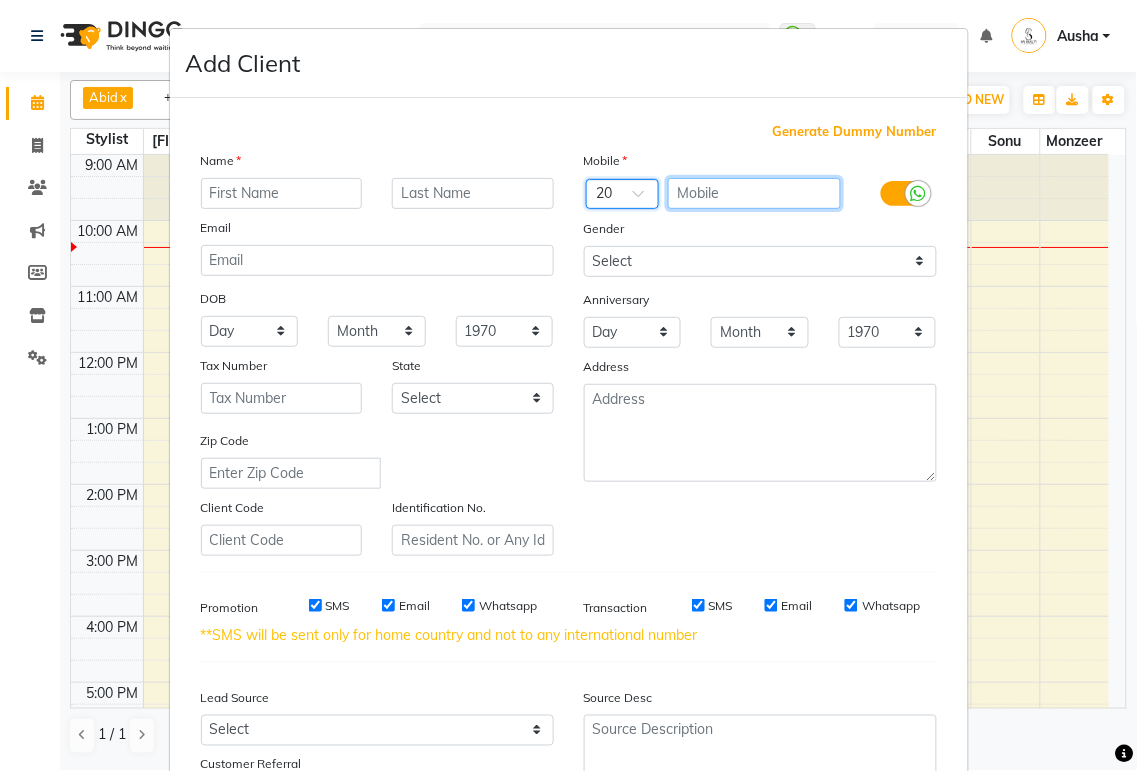 click at bounding box center [754, 193] 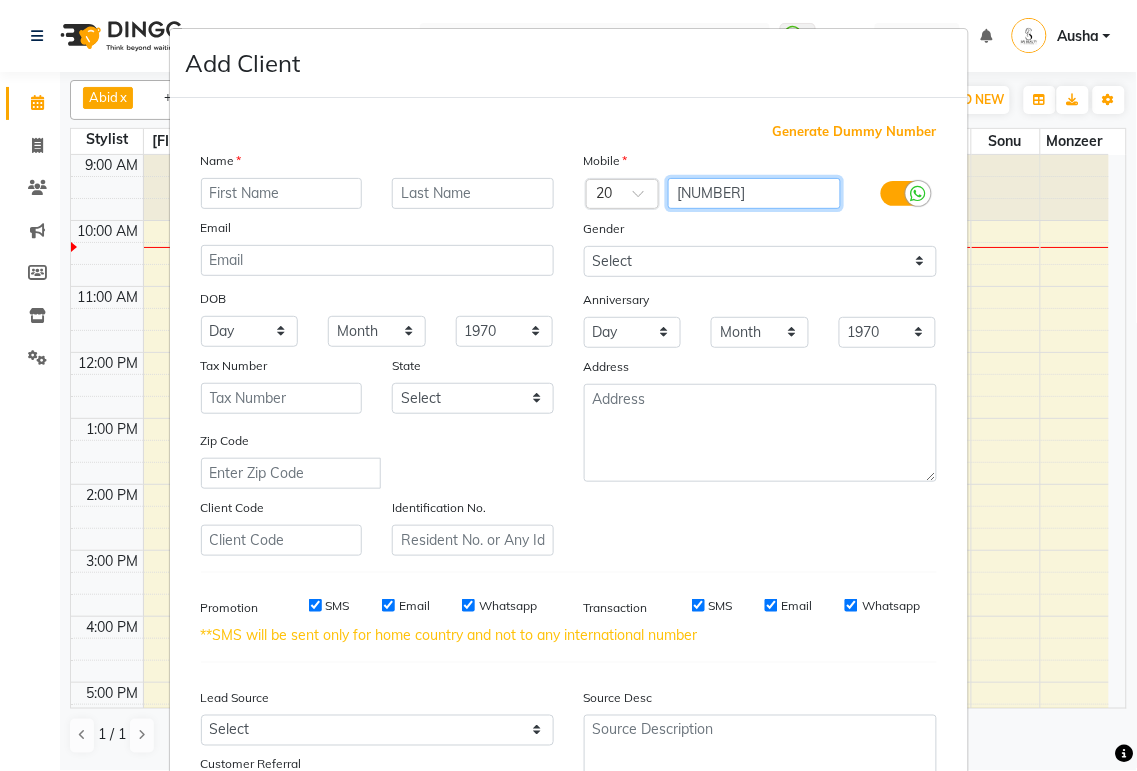 type on "[NUMBER]" 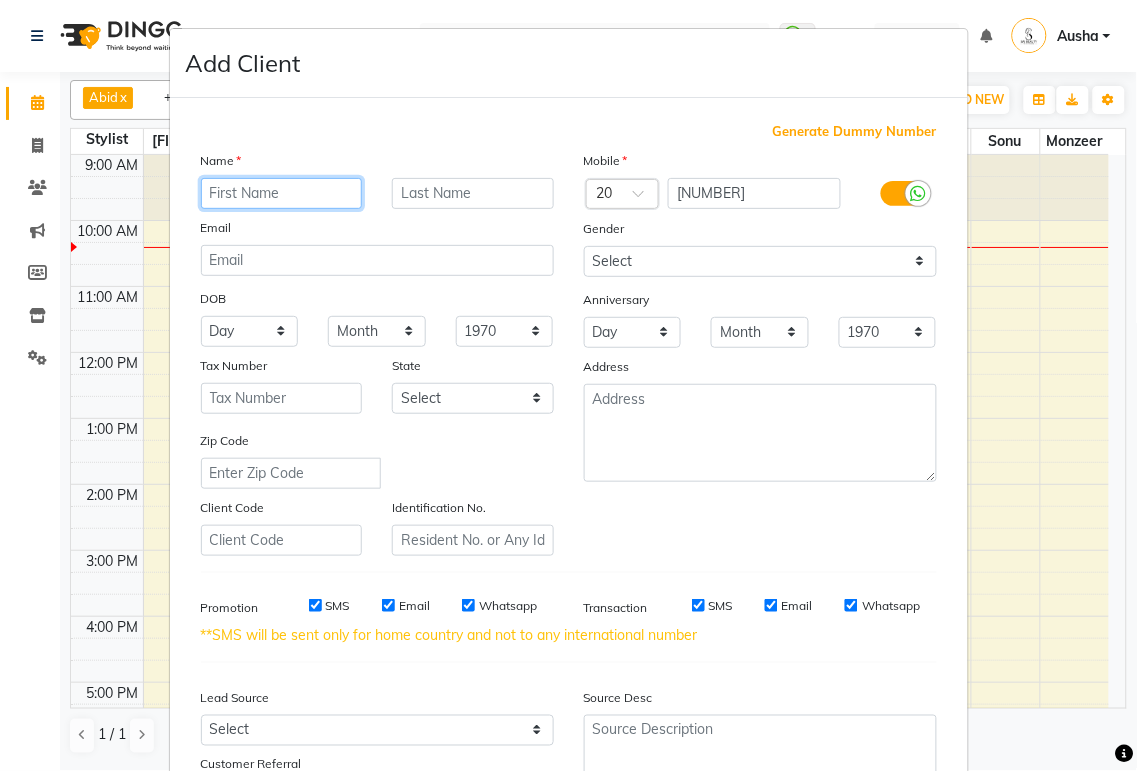 click at bounding box center [282, 193] 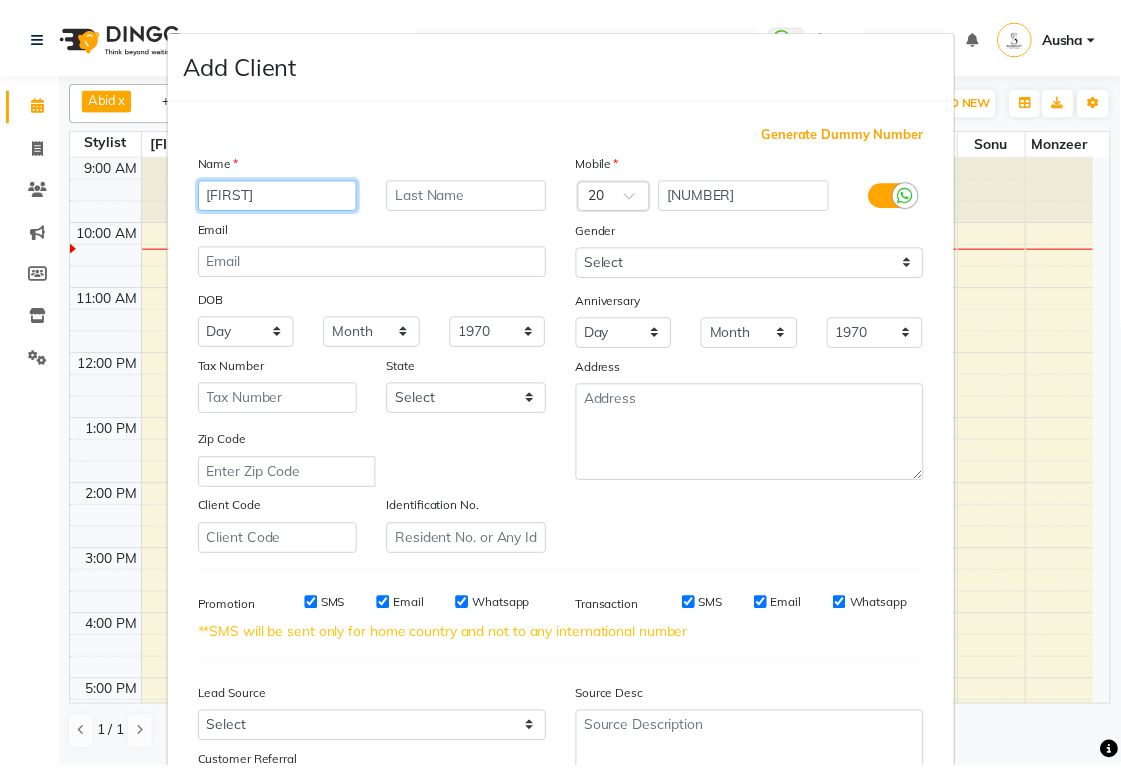 scroll, scrollTop: 174, scrollLeft: 0, axis: vertical 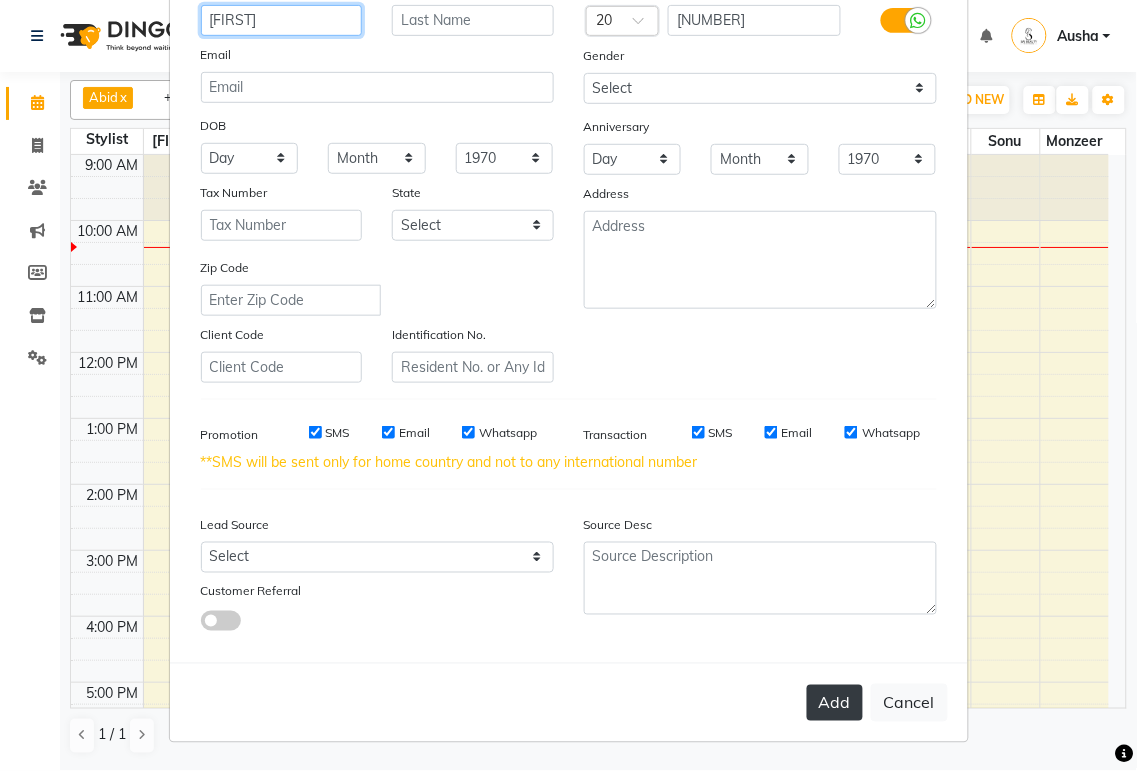 type on "[FIRST]" 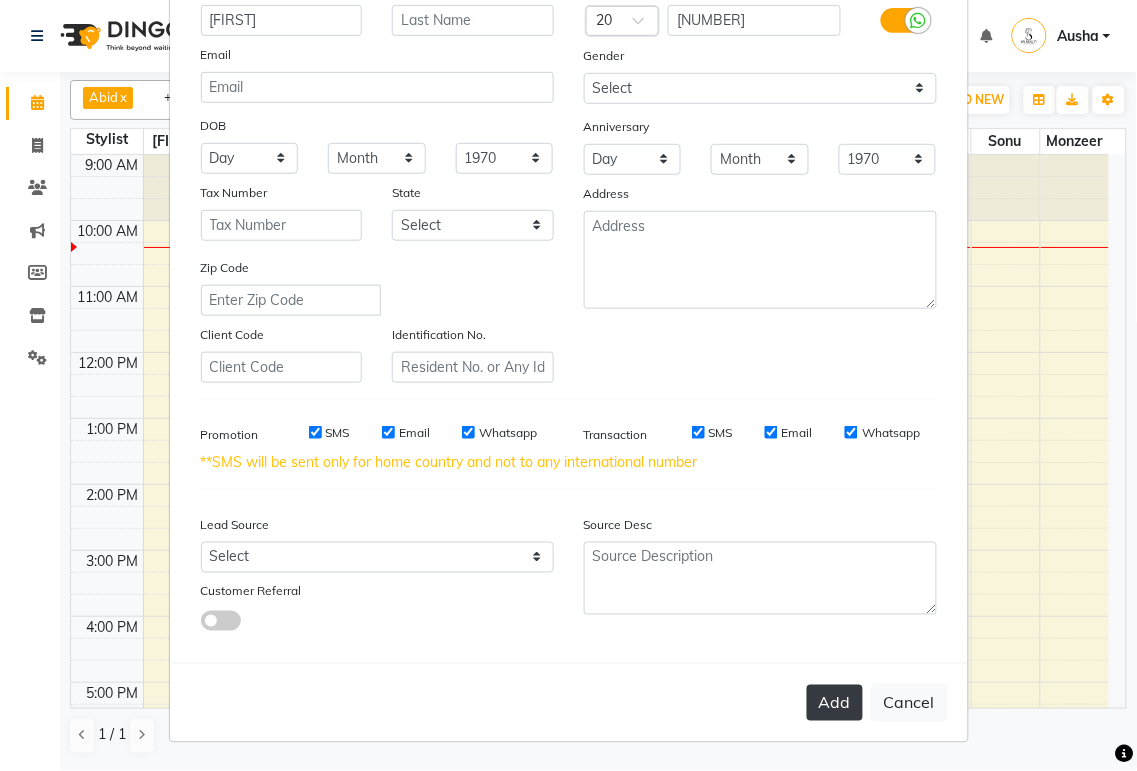 click on "Add" at bounding box center (835, 703) 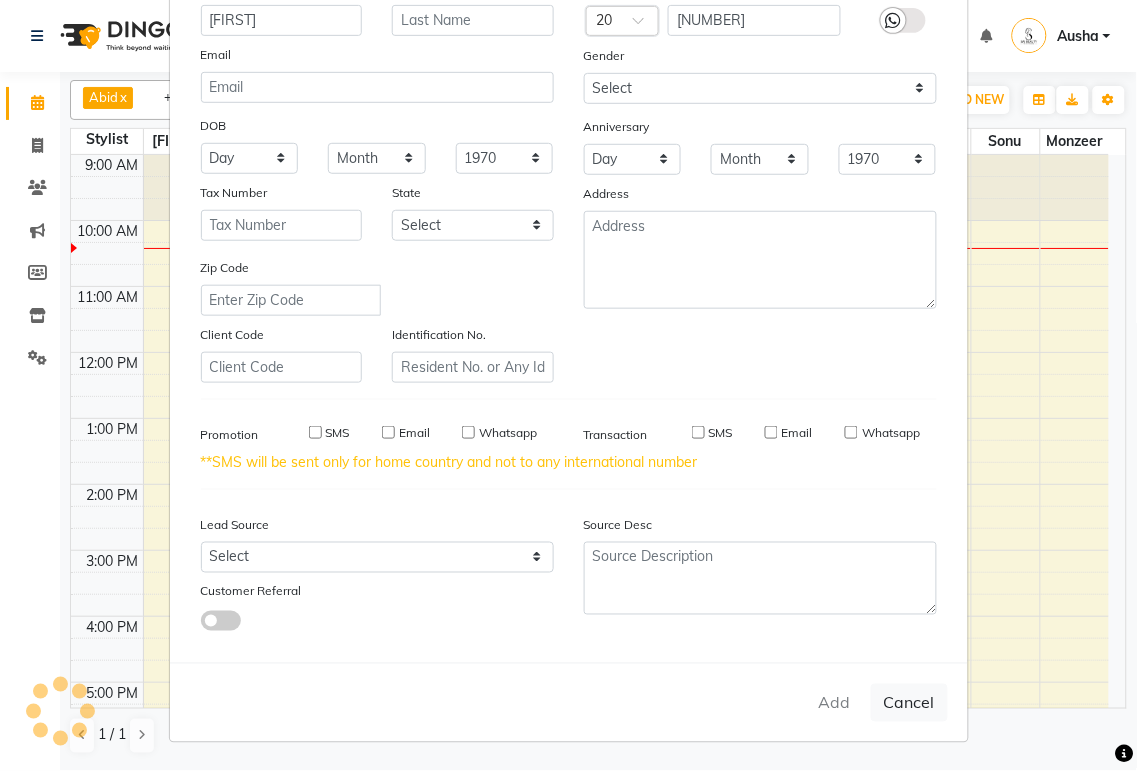 type 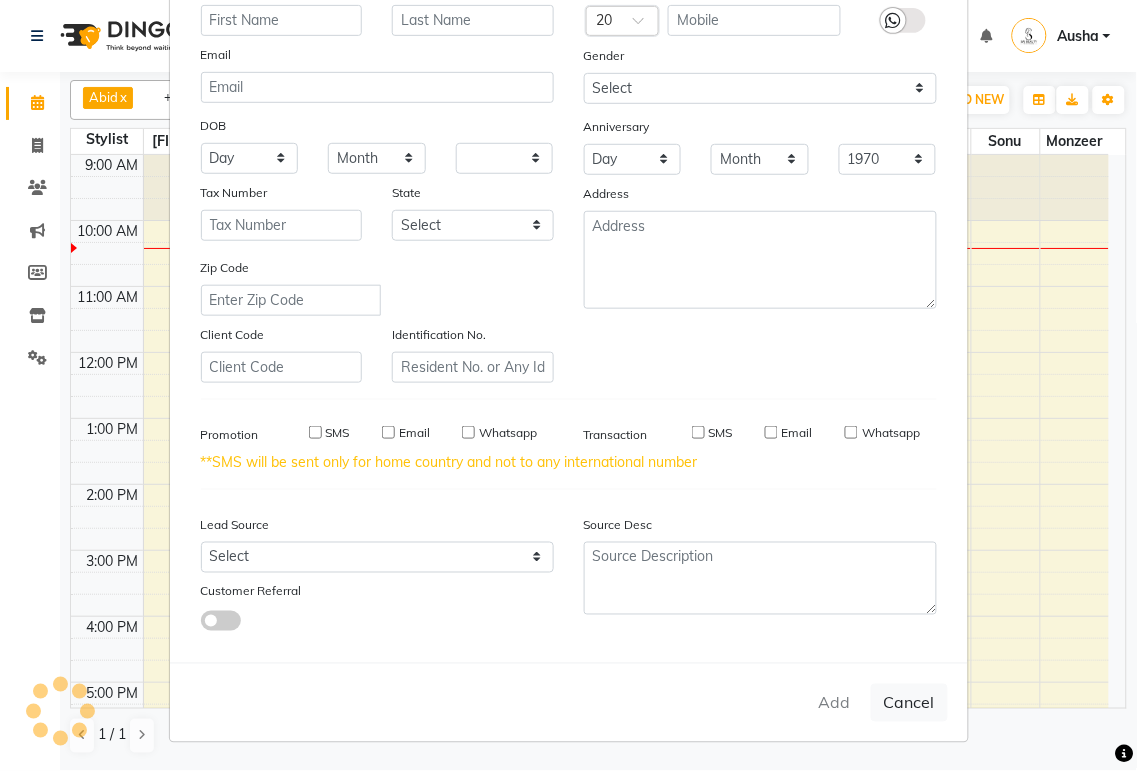 select 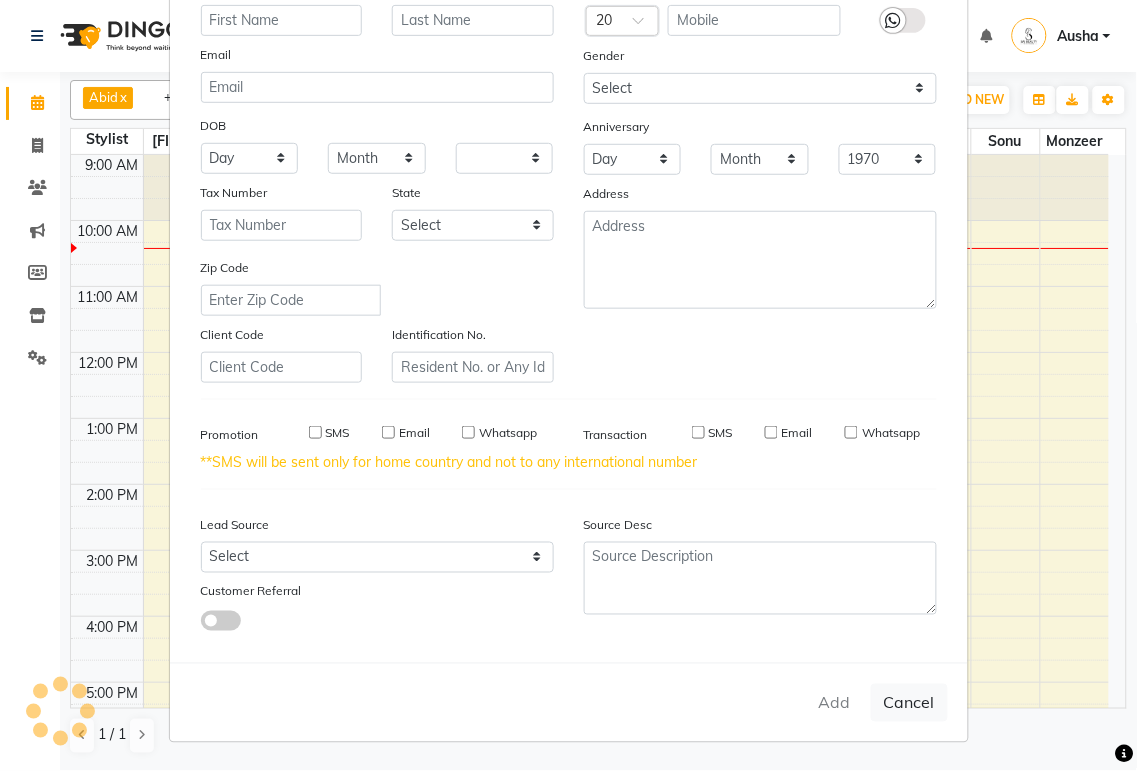 select 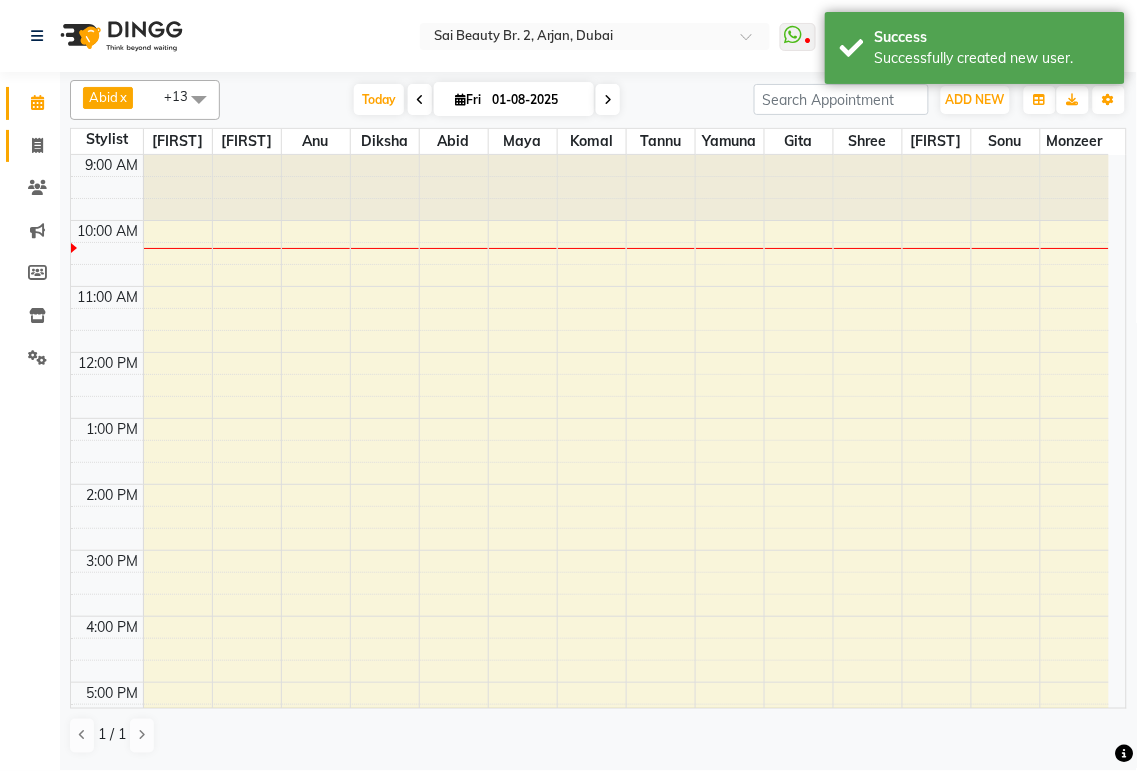 click 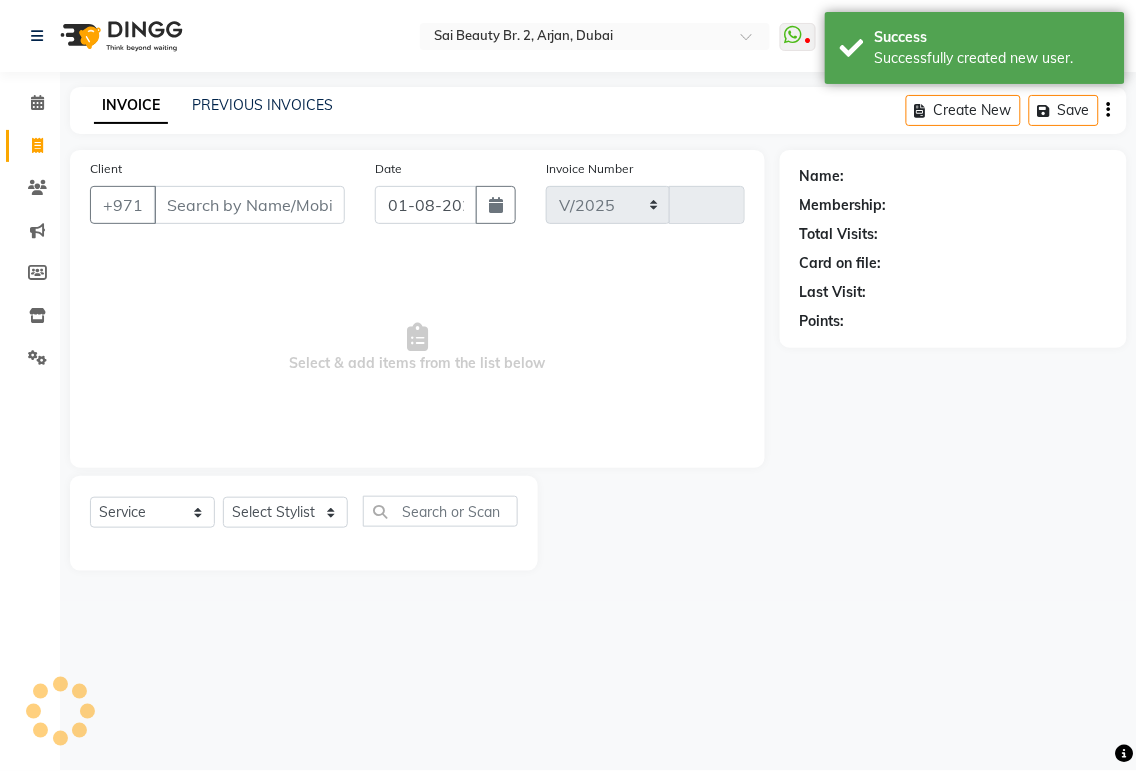 select on "6956" 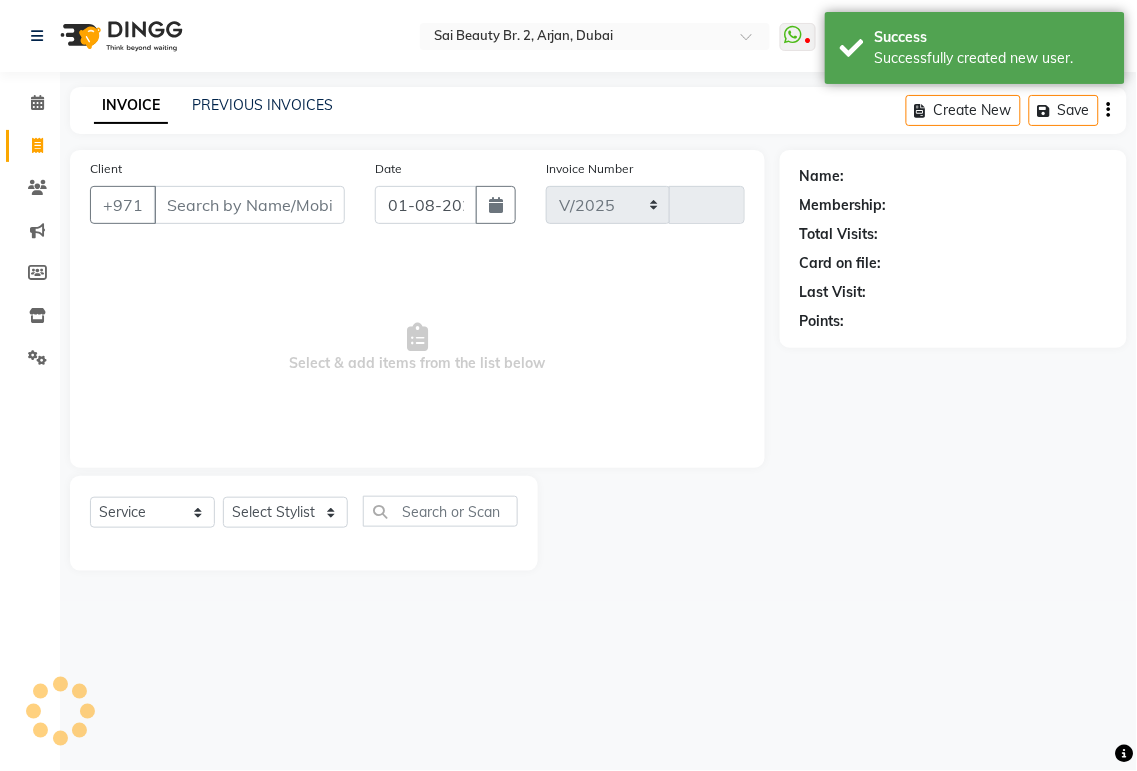 type on "1497" 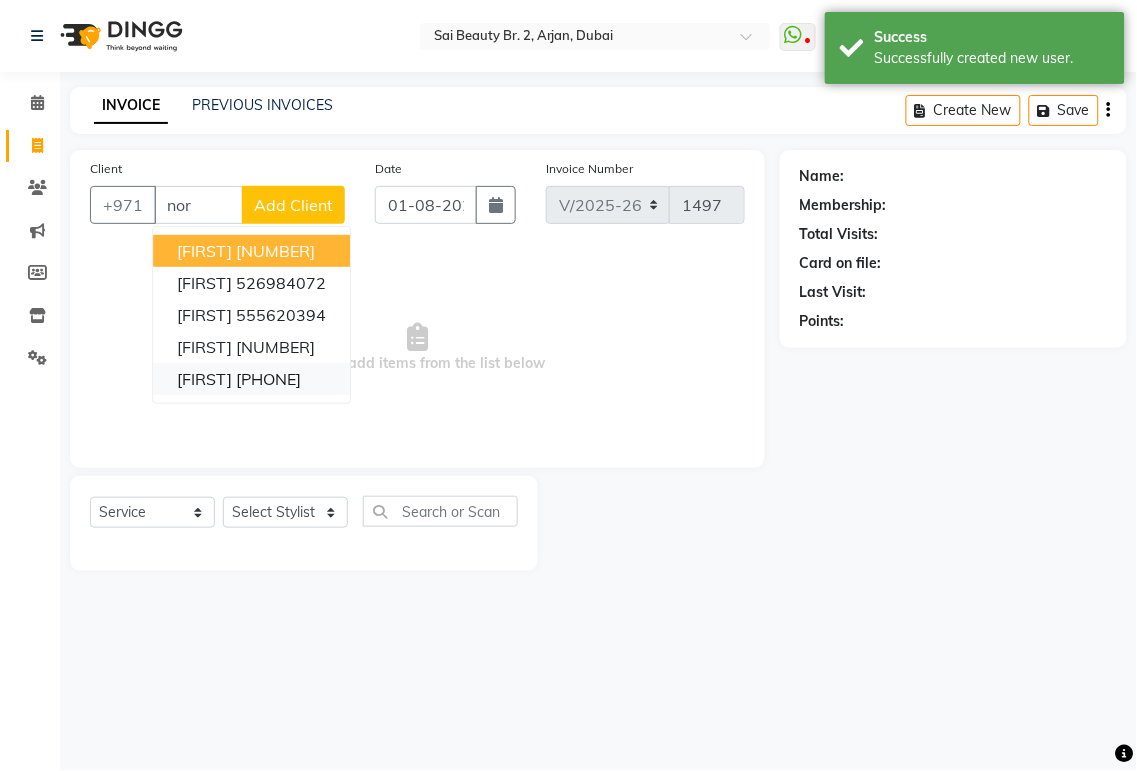 click on "[PHONE]" at bounding box center [268, 379] 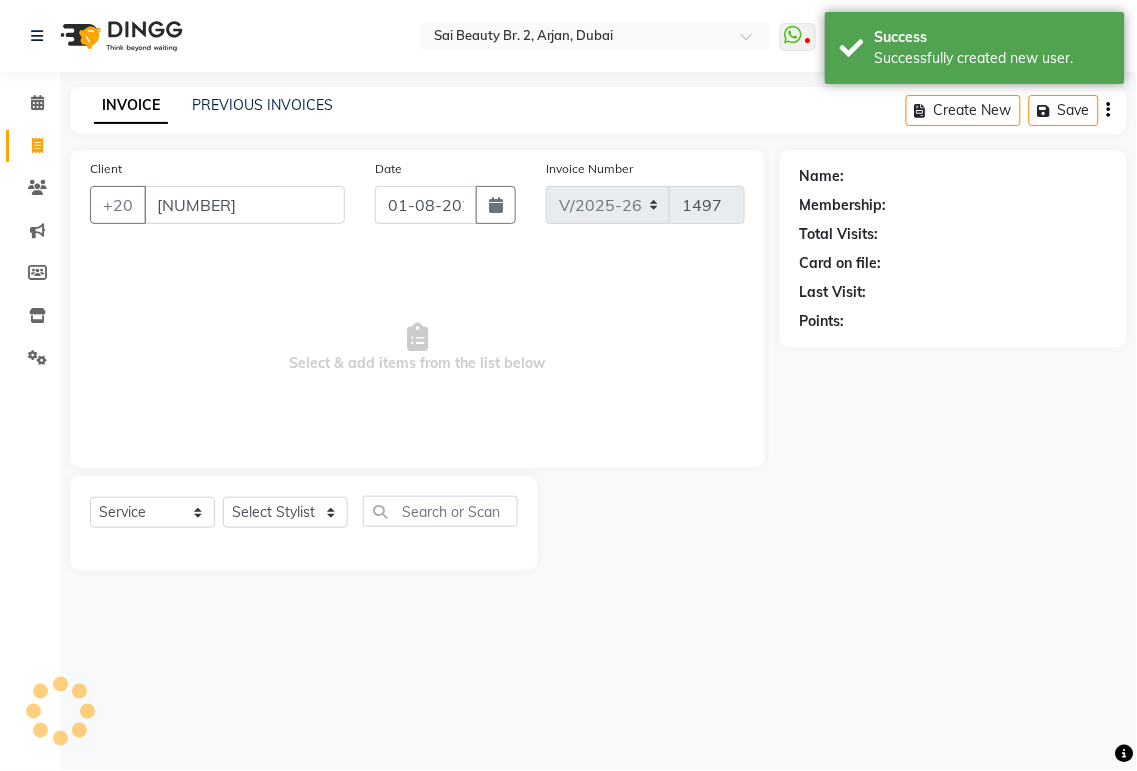 type on "[NUMBER]" 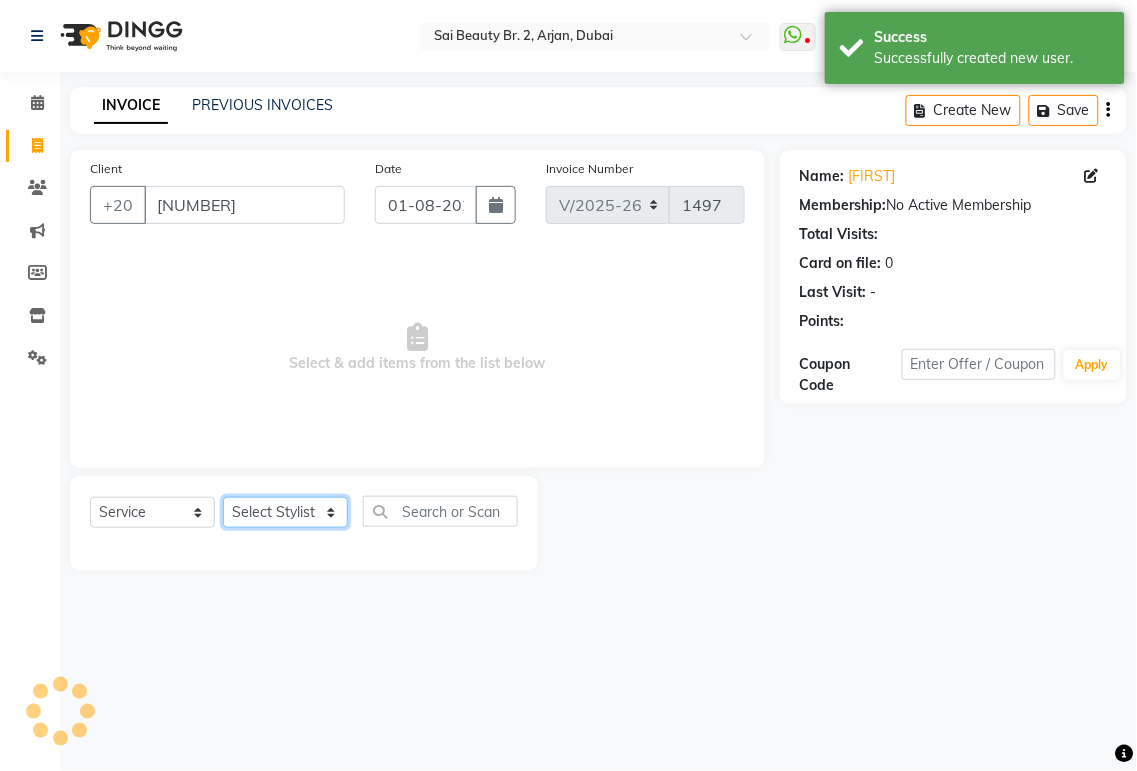 click on "Select Stylist Abid Alora Anu Ashmita Ausha Diksha Gita Komal Maya monzeer Shree sonu Sue Sumi Tannu Yamuna" 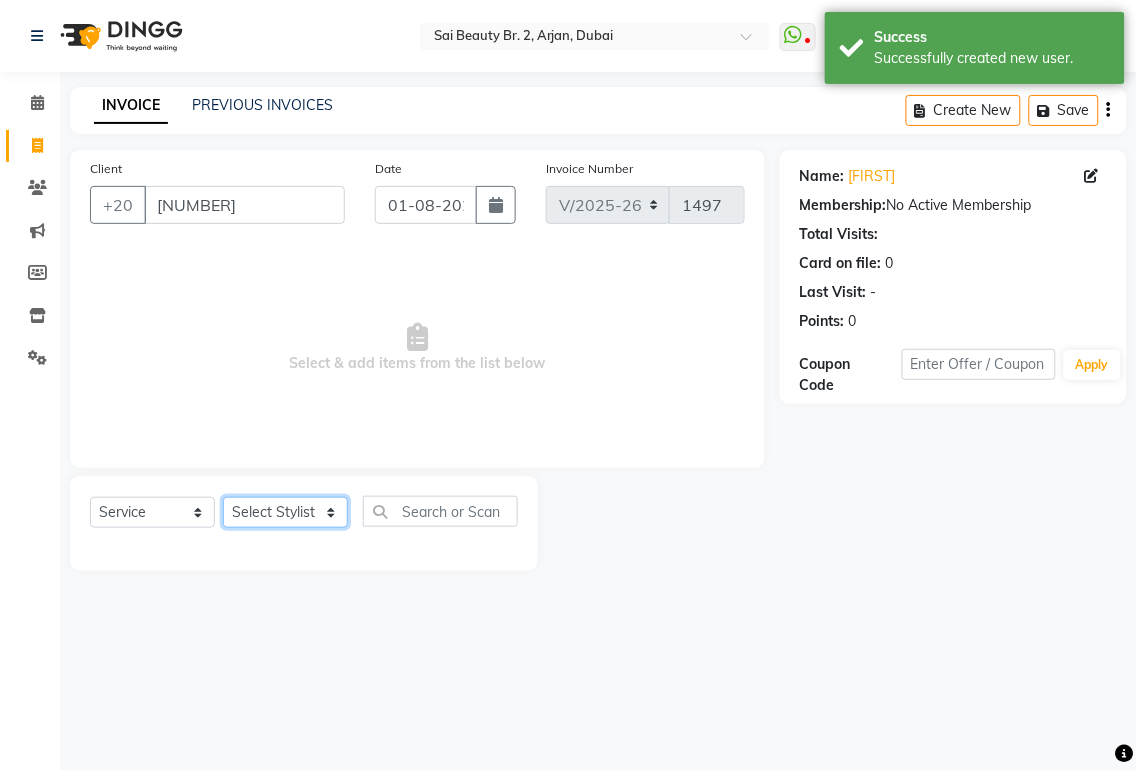 select on "60066" 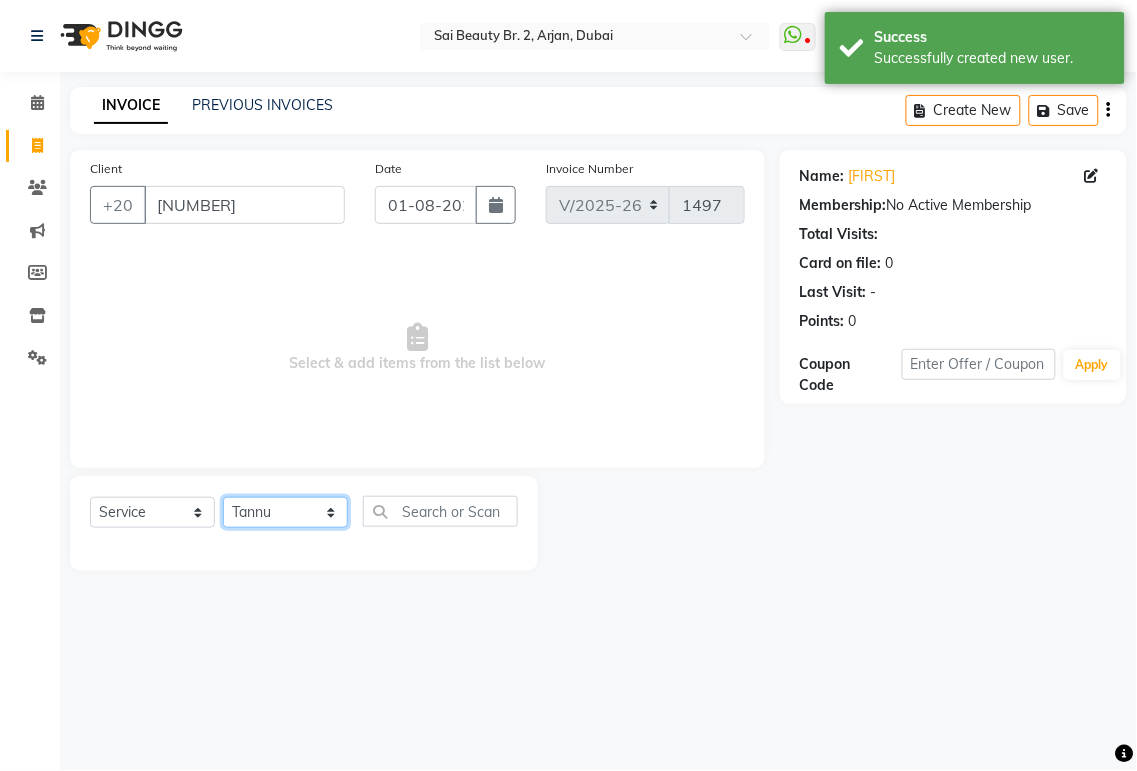 click on "Select Stylist Abid Alora Anu Ashmita Ausha Diksha Gita Komal Maya monzeer Shree sonu Sue Sumi Tannu Yamuna" 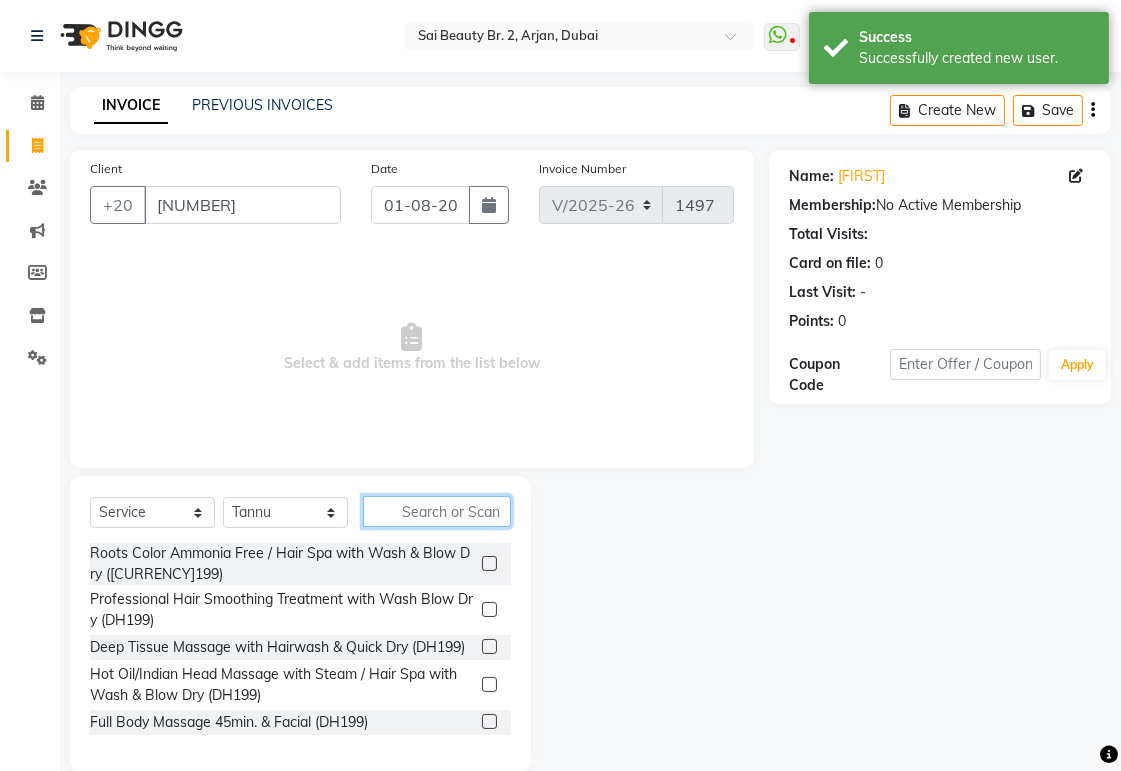 click 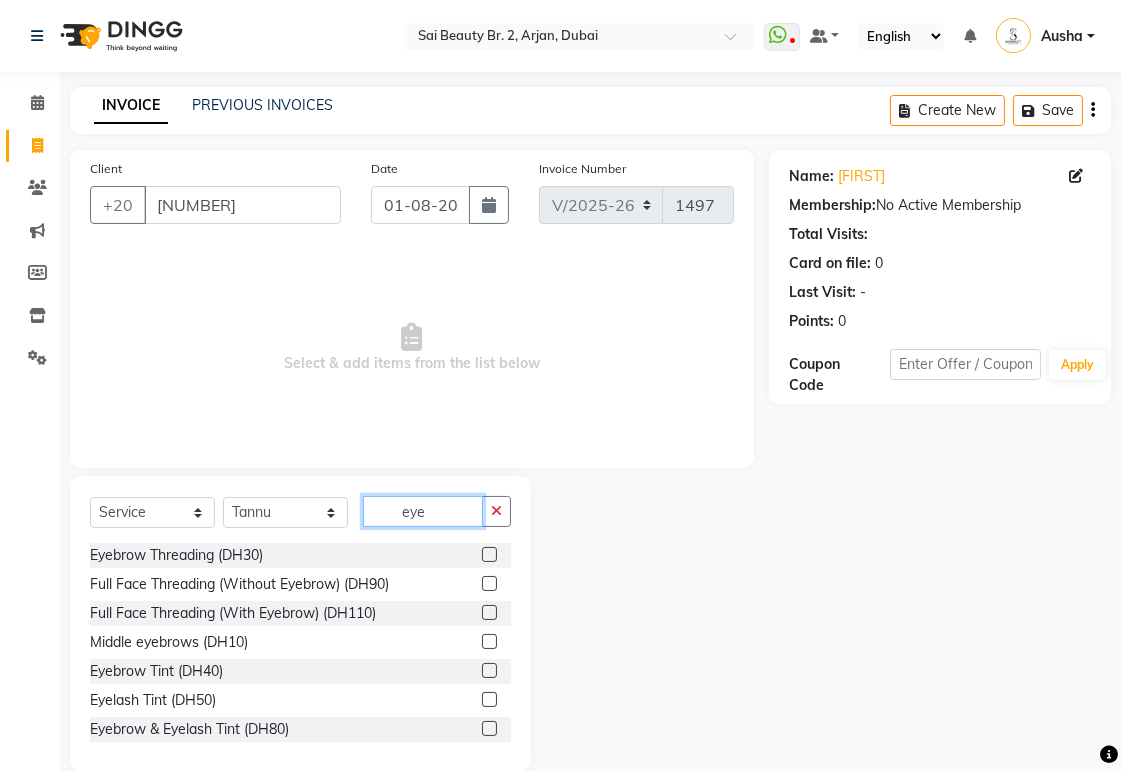 type on "eye" 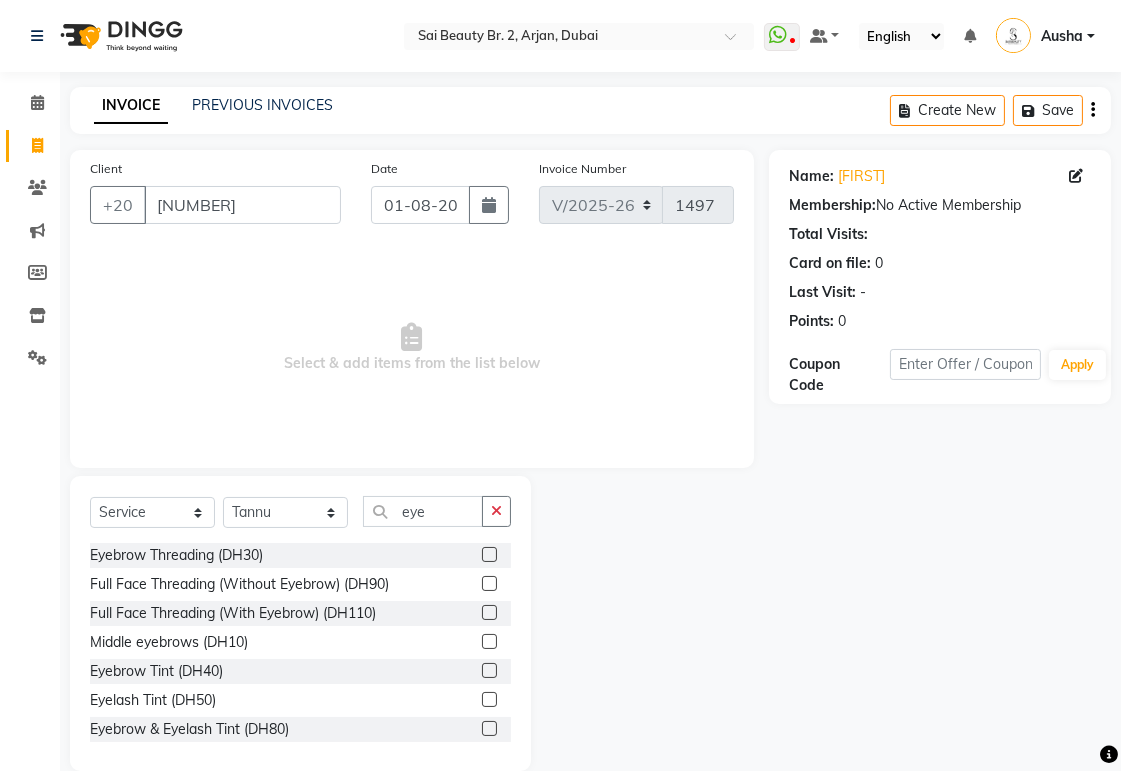 click 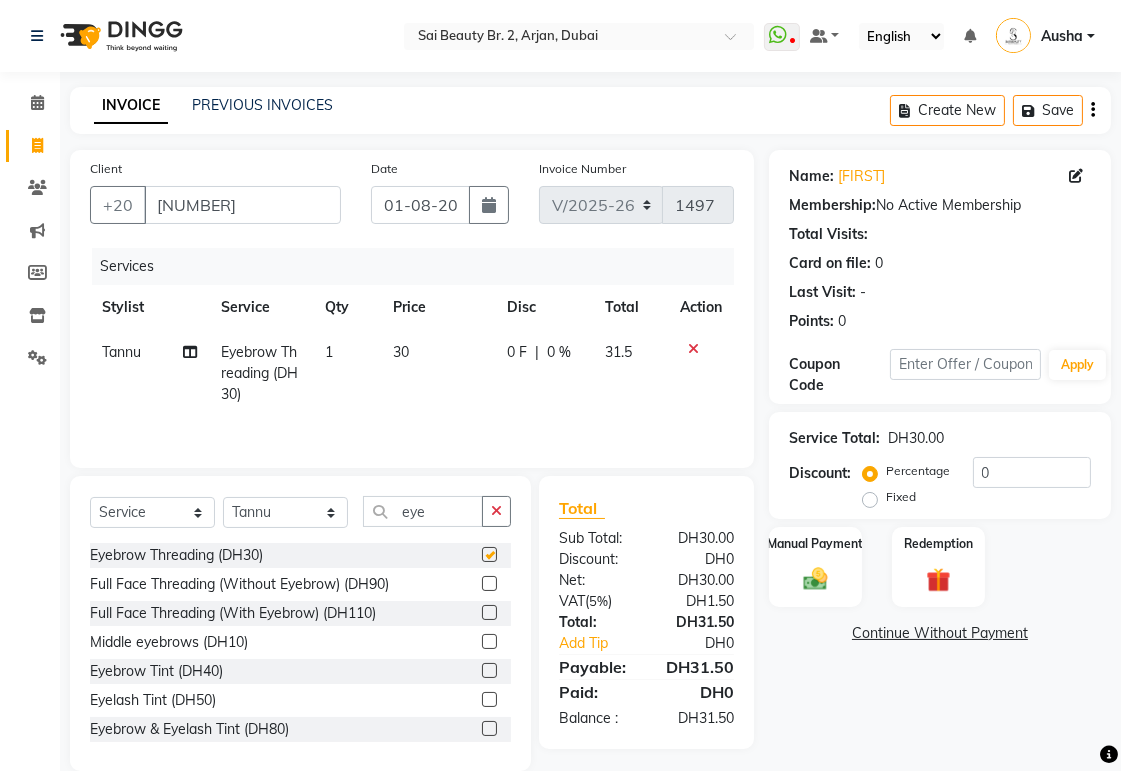 checkbox on "false" 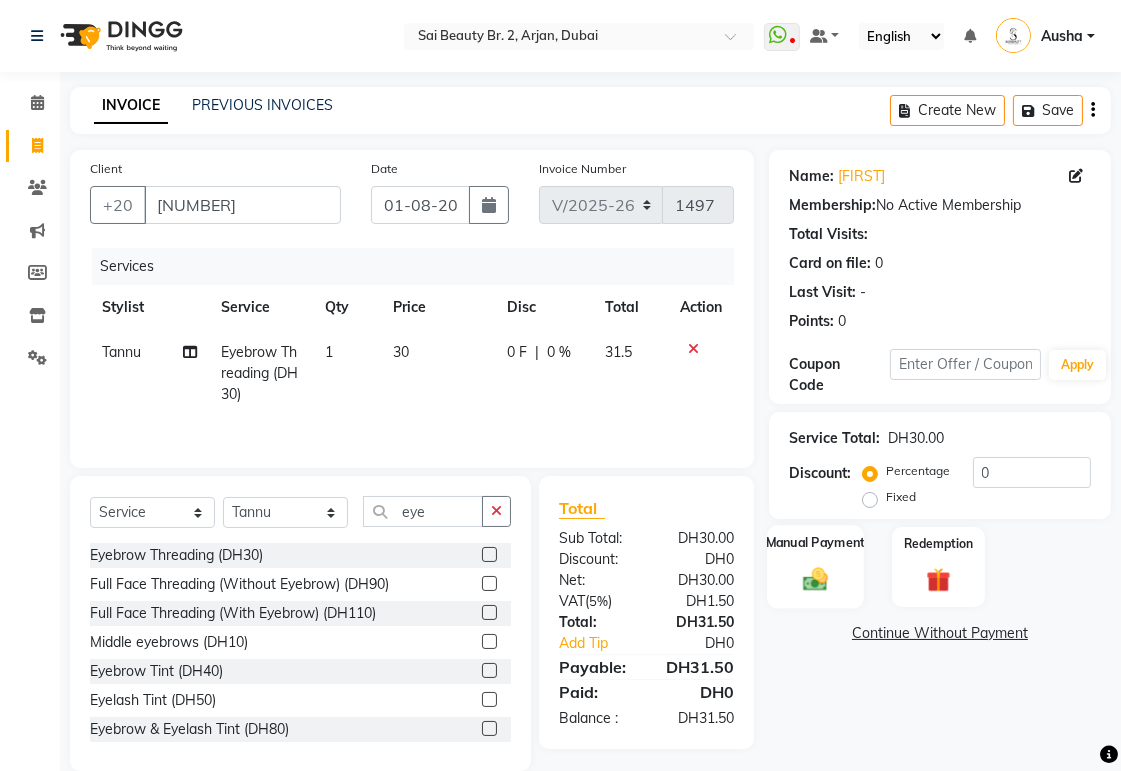 click on "Manual Payment" 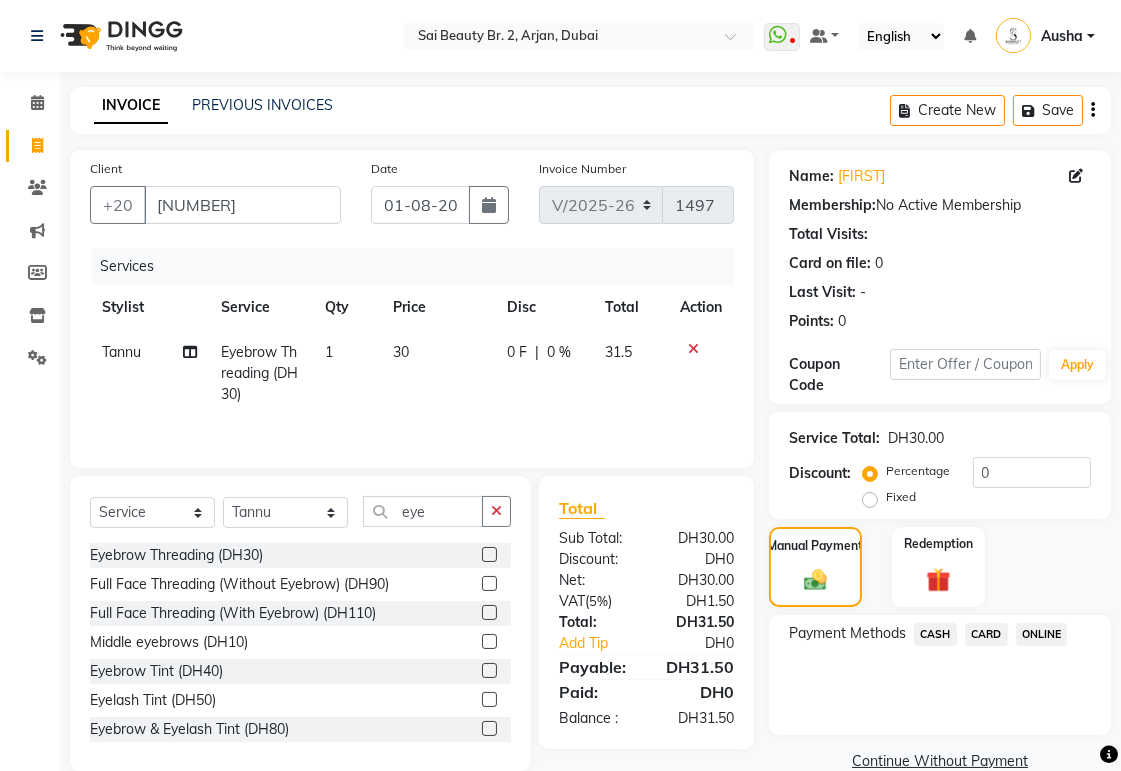 click on "CARD" 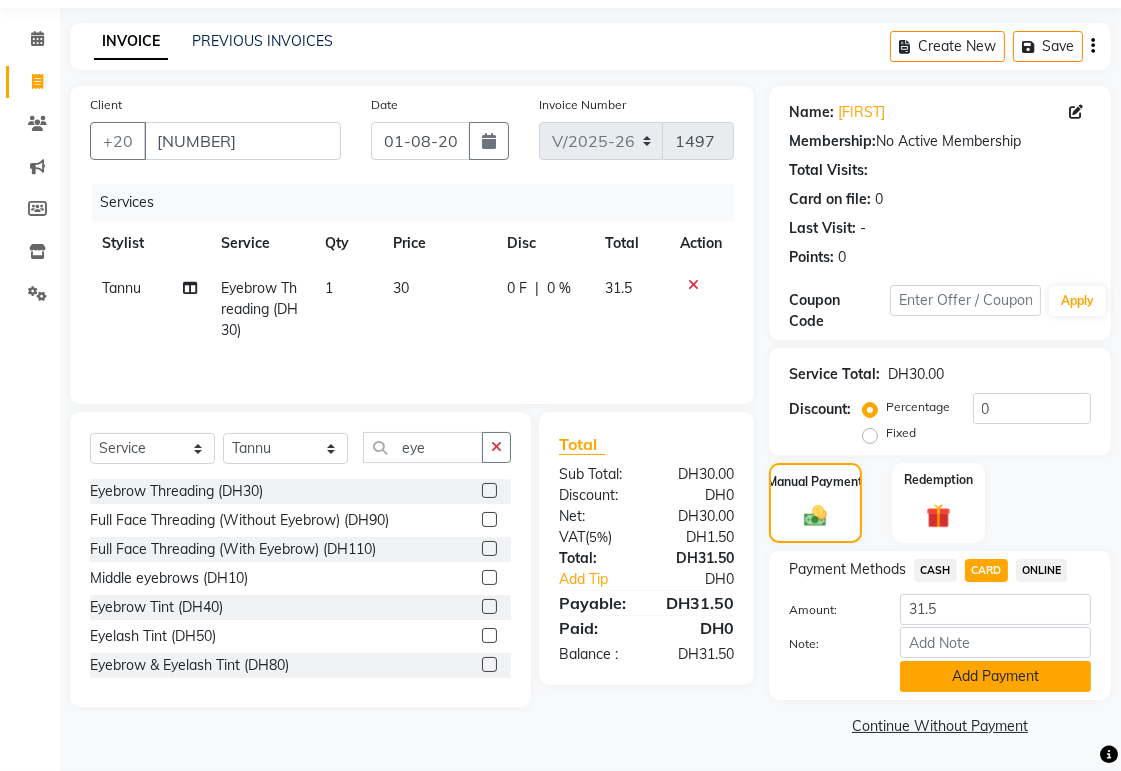 click on "Add Payment" 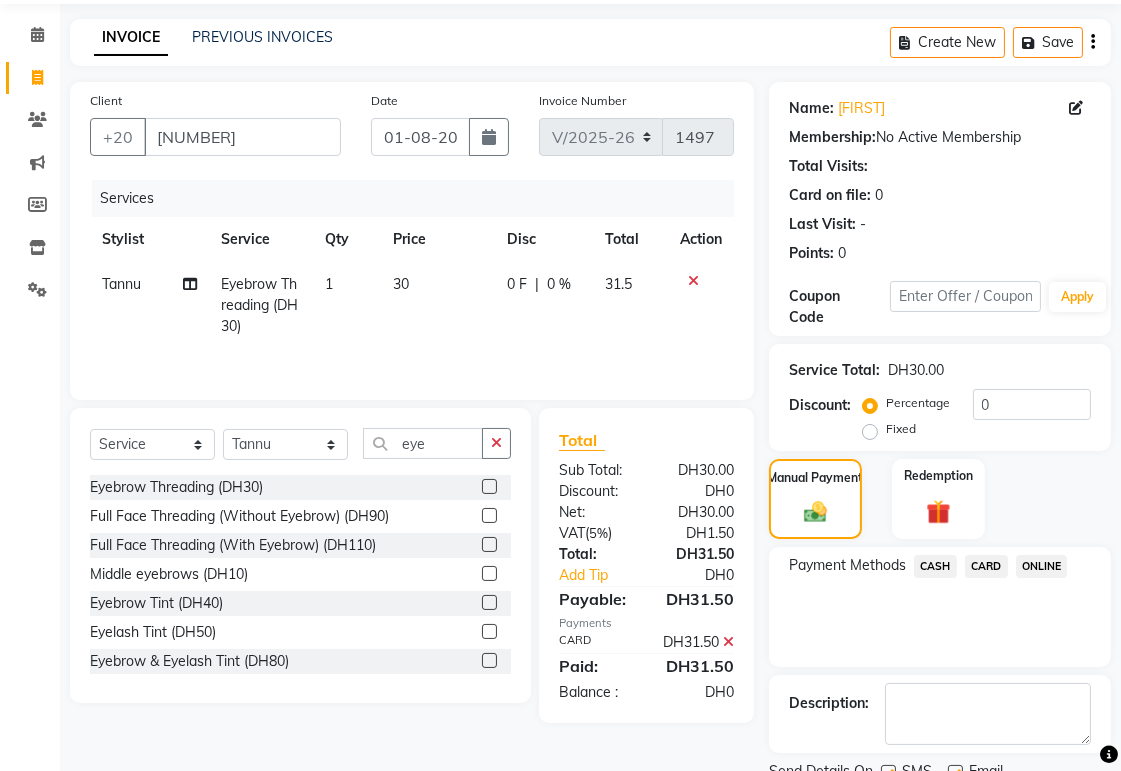 scroll, scrollTop: 147, scrollLeft: 0, axis: vertical 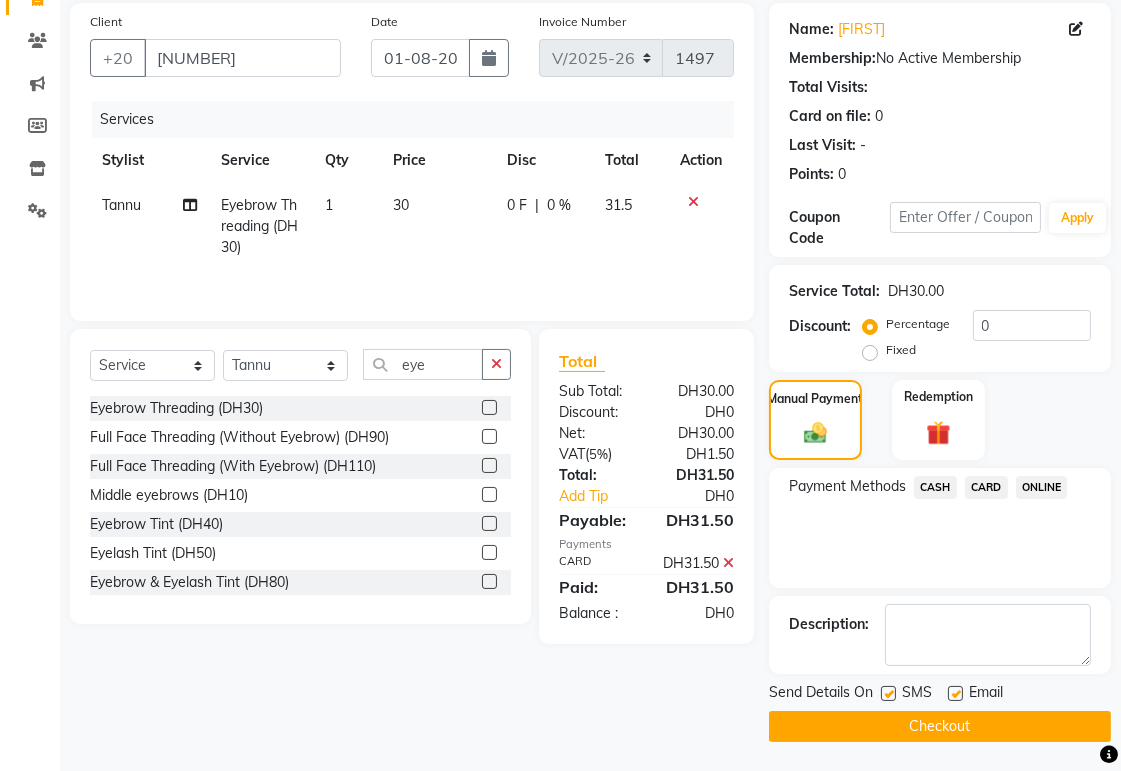 click on "Checkout" 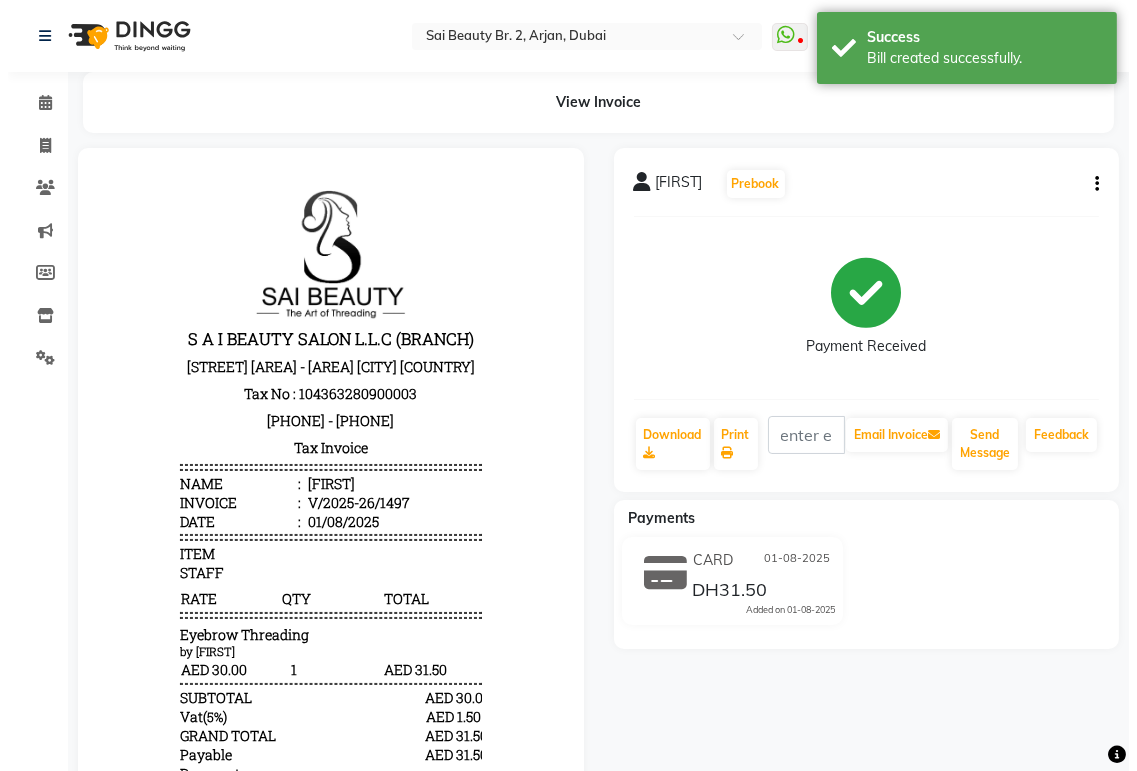 scroll, scrollTop: 0, scrollLeft: 0, axis: both 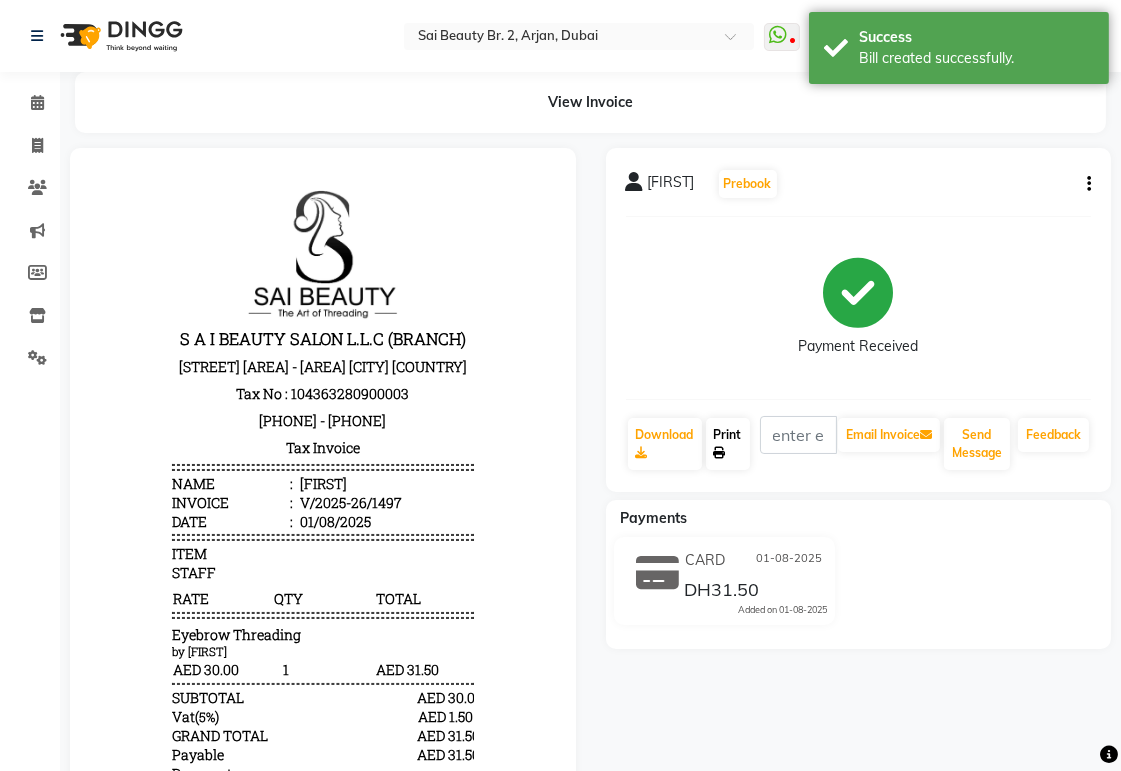 click on "Print" 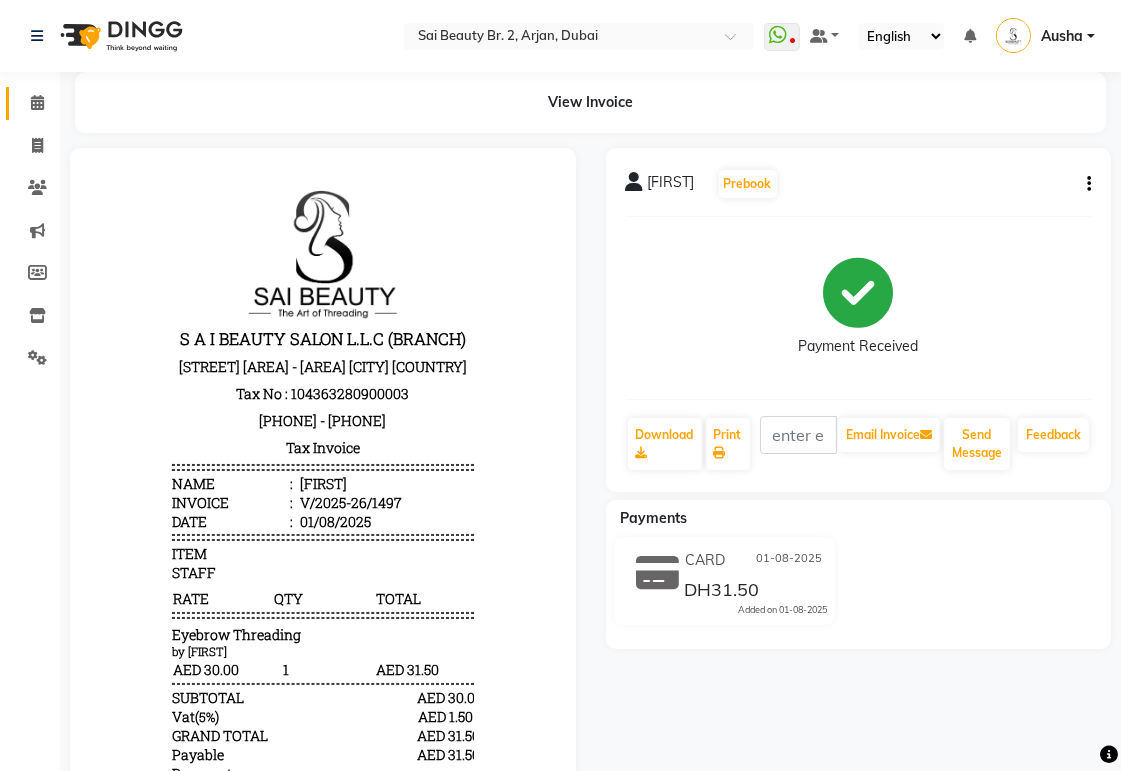 click 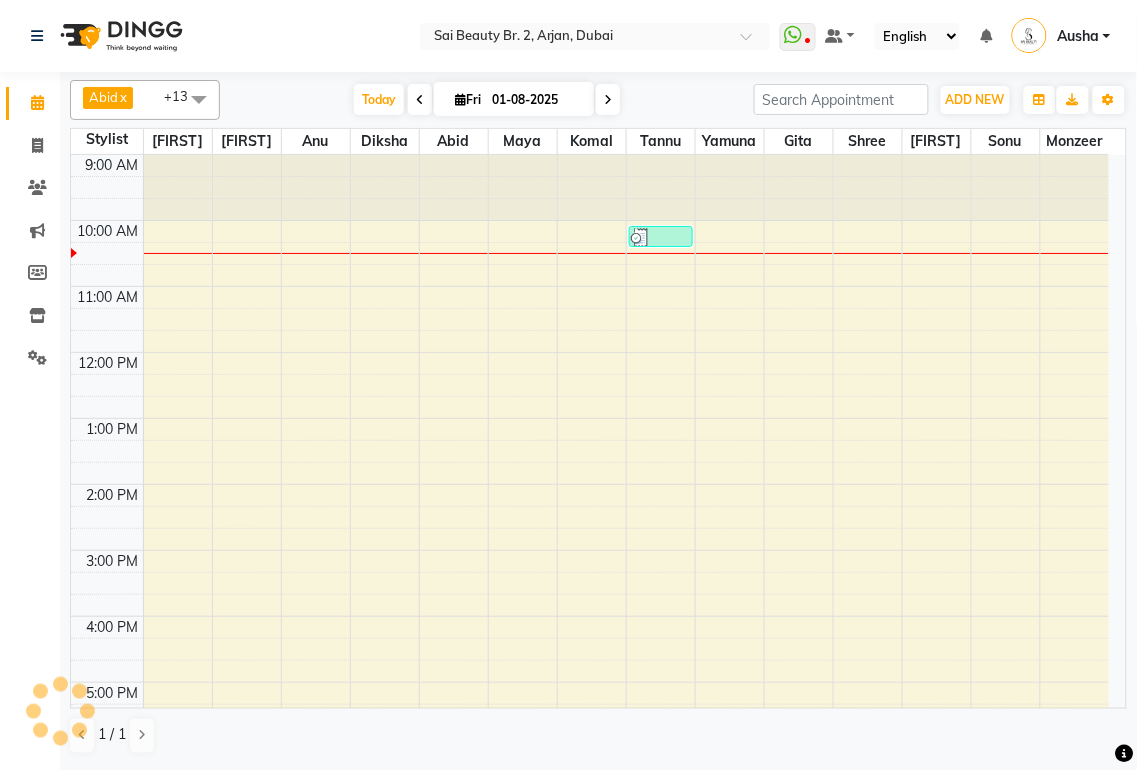scroll, scrollTop: 0, scrollLeft: 0, axis: both 